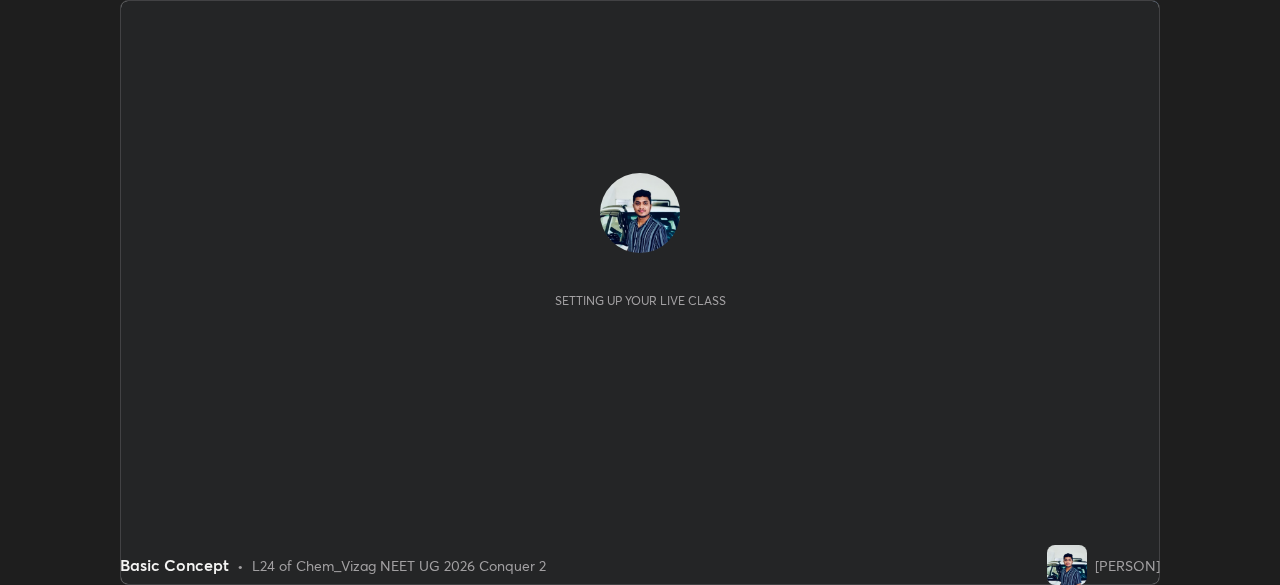 scroll, scrollTop: 0, scrollLeft: 0, axis: both 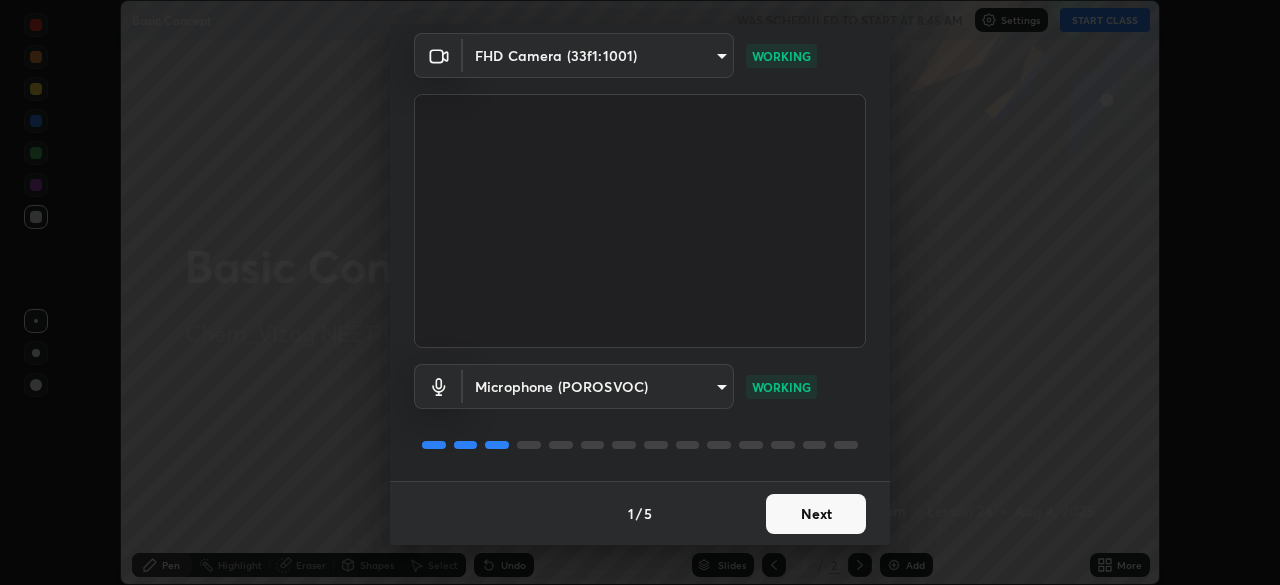 click on "Next" at bounding box center [816, 514] 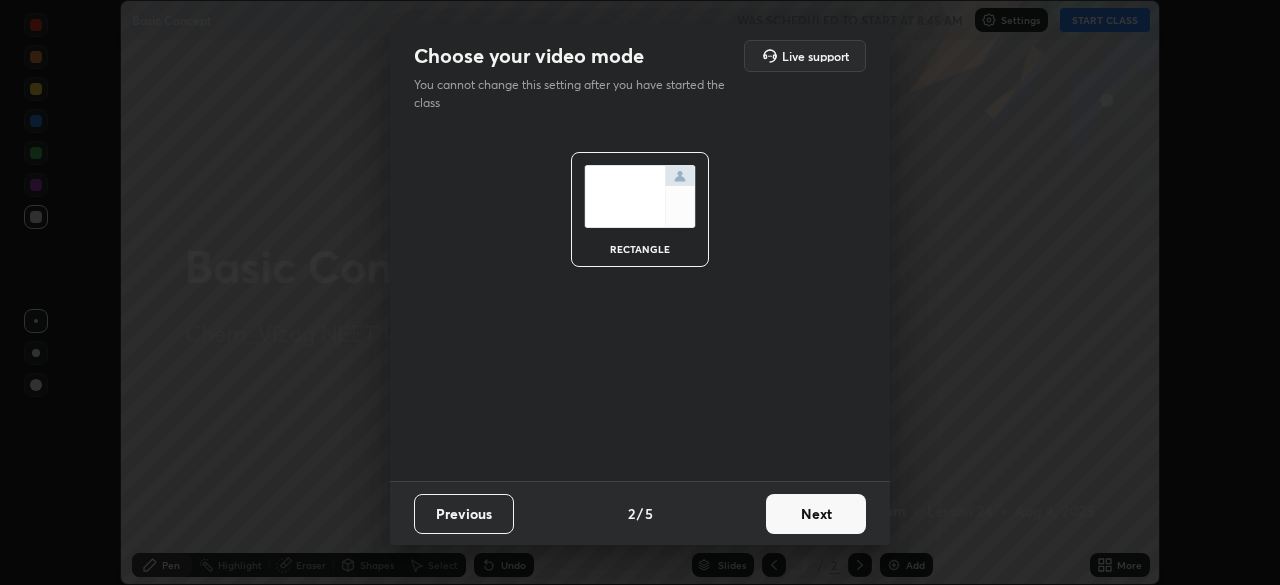 scroll, scrollTop: 0, scrollLeft: 0, axis: both 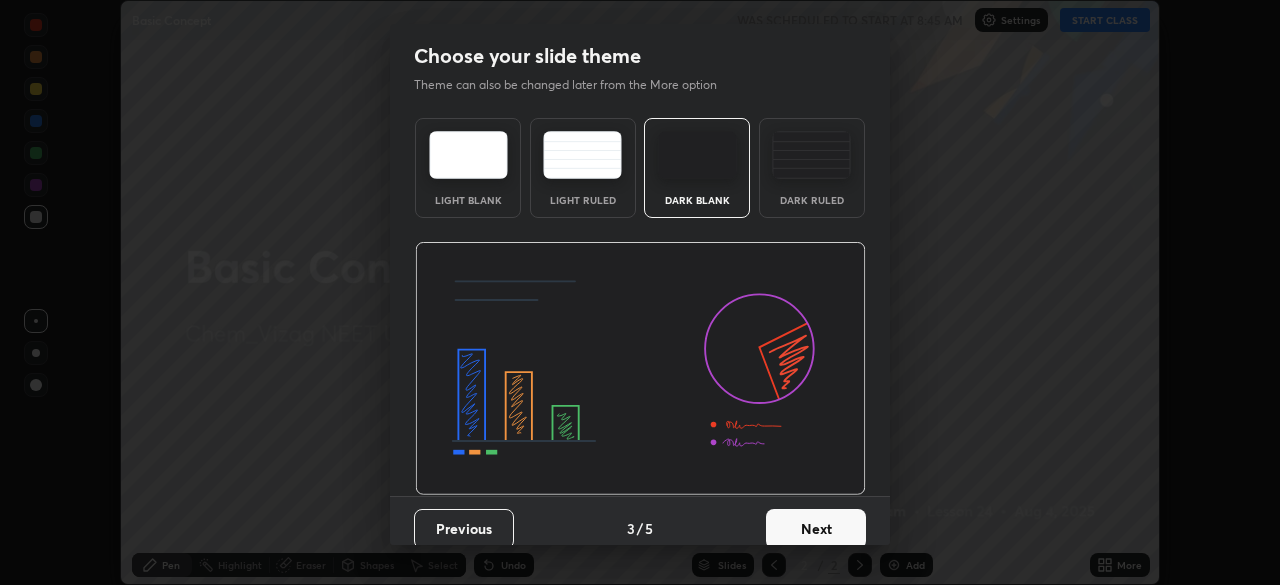 click on "Next" at bounding box center [816, 529] 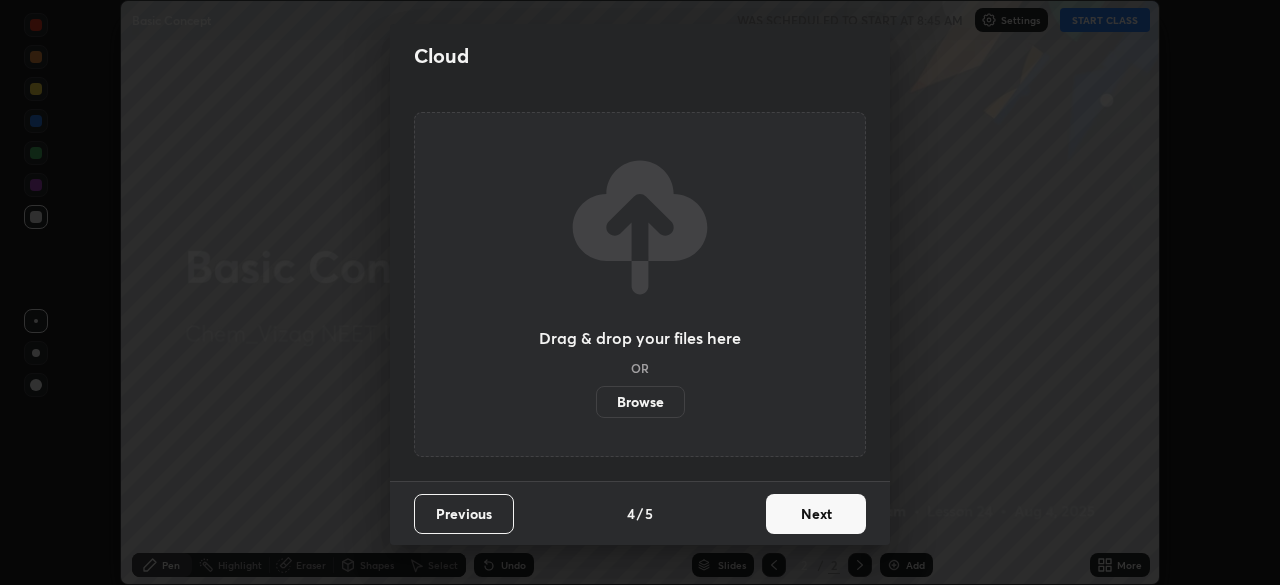 click on "Next" at bounding box center (816, 514) 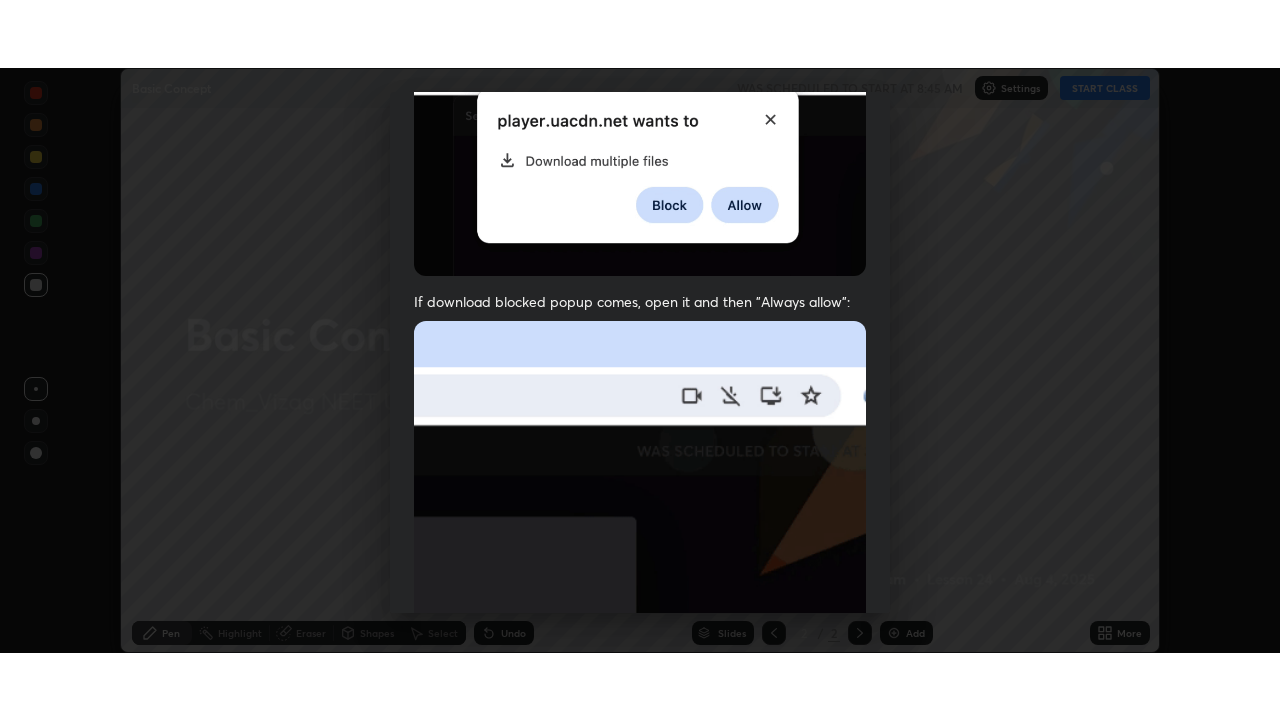 scroll, scrollTop: 479, scrollLeft: 0, axis: vertical 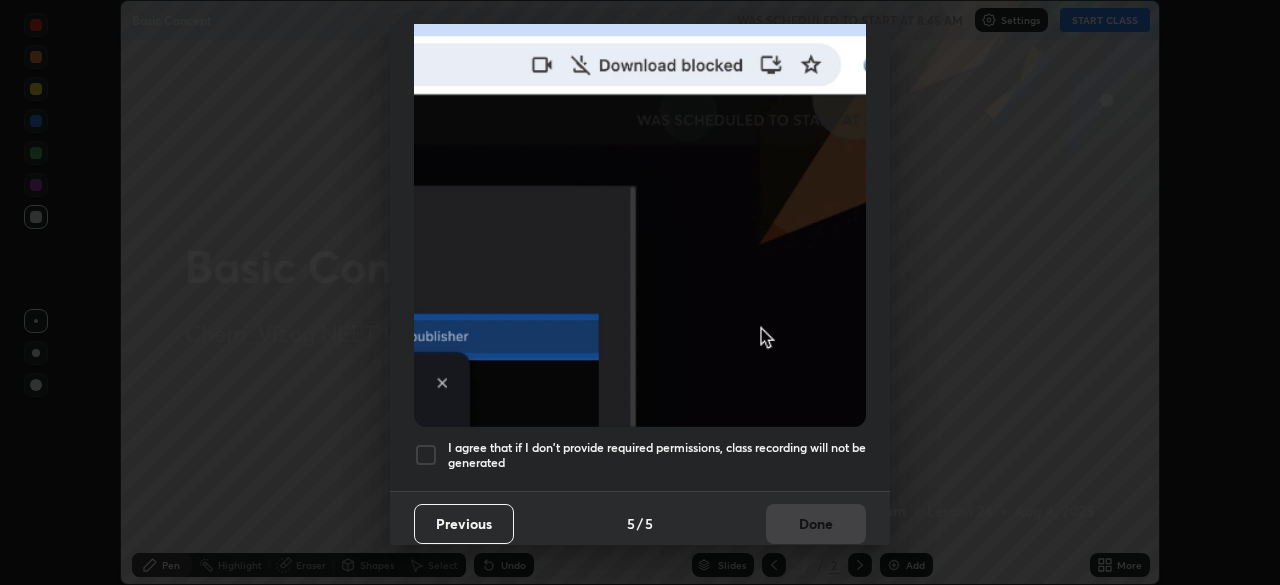 click at bounding box center (426, 455) 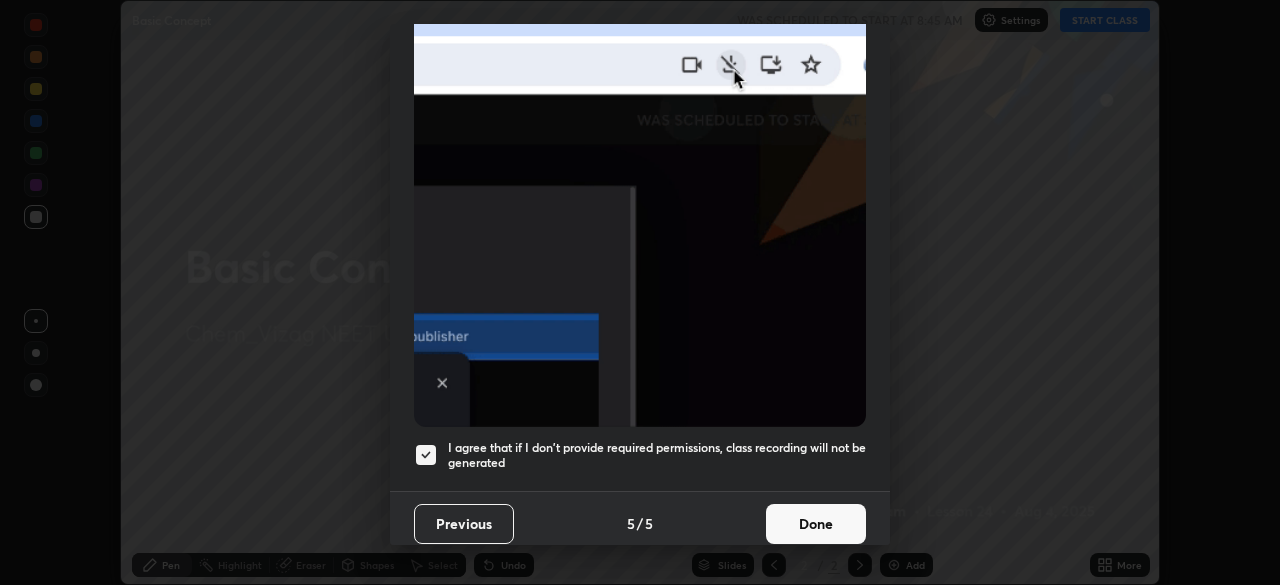click on "Done" at bounding box center (816, 524) 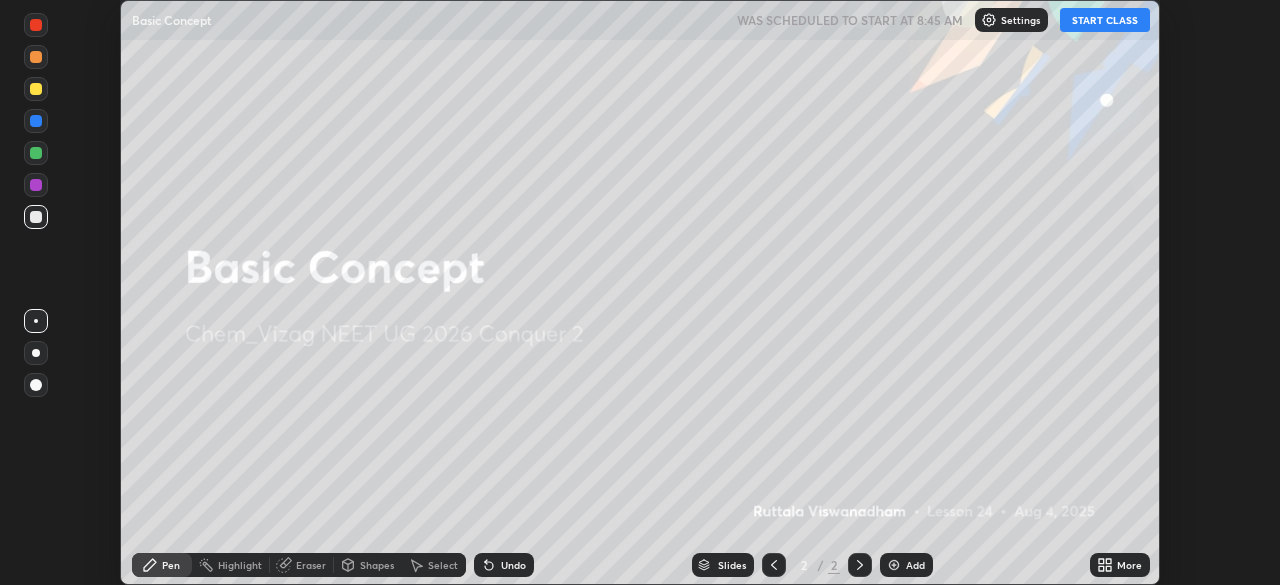 click on "Add" at bounding box center (915, 565) 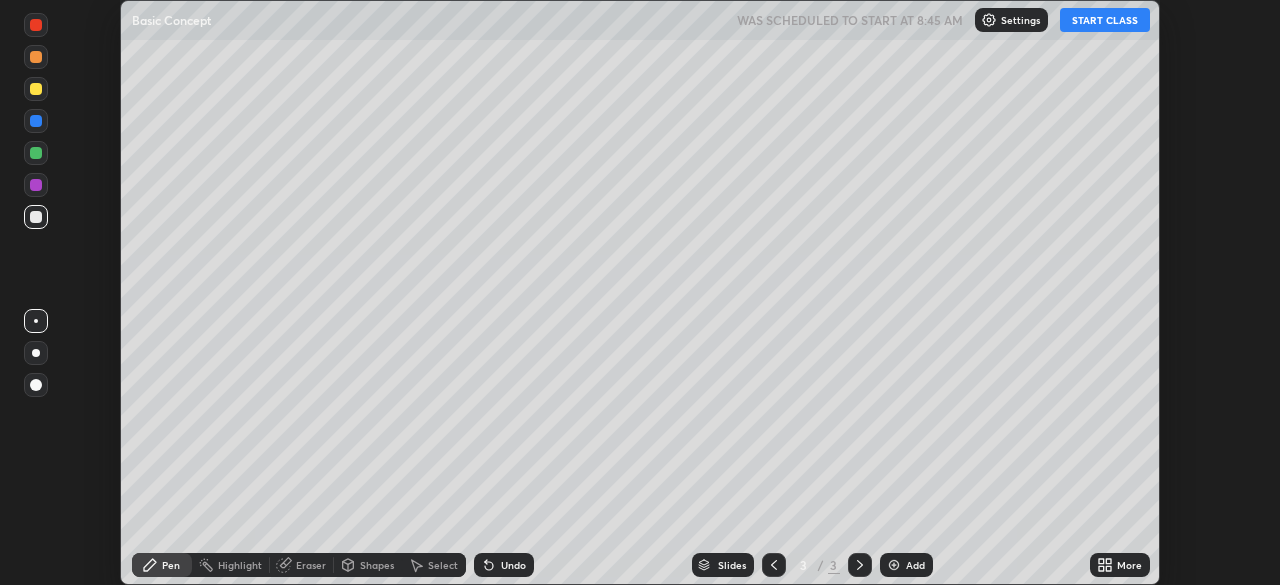 click 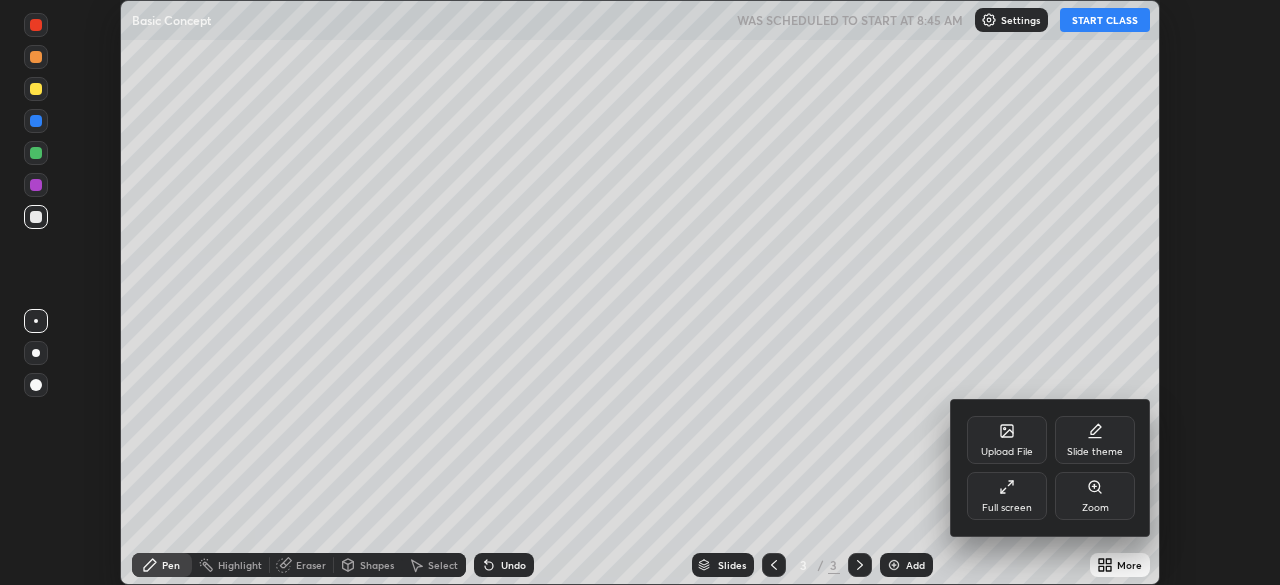 click on "Full screen" at bounding box center (1007, 496) 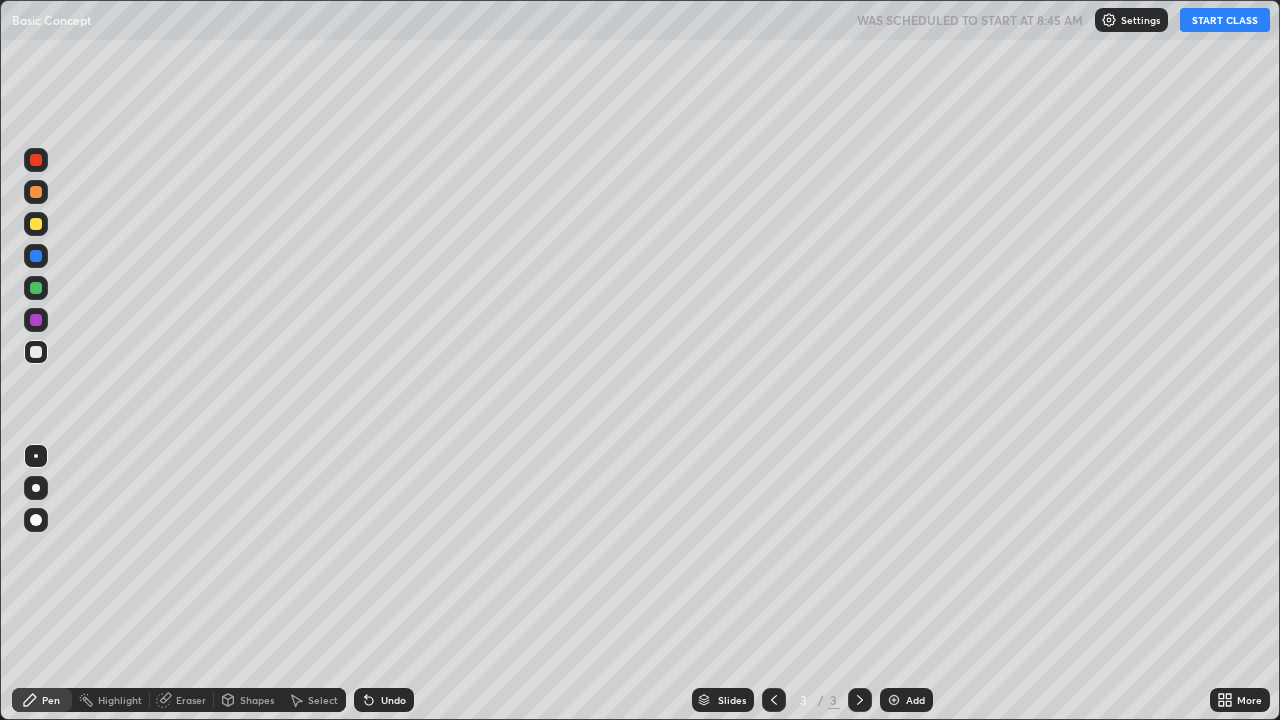 scroll, scrollTop: 99280, scrollLeft: 98720, axis: both 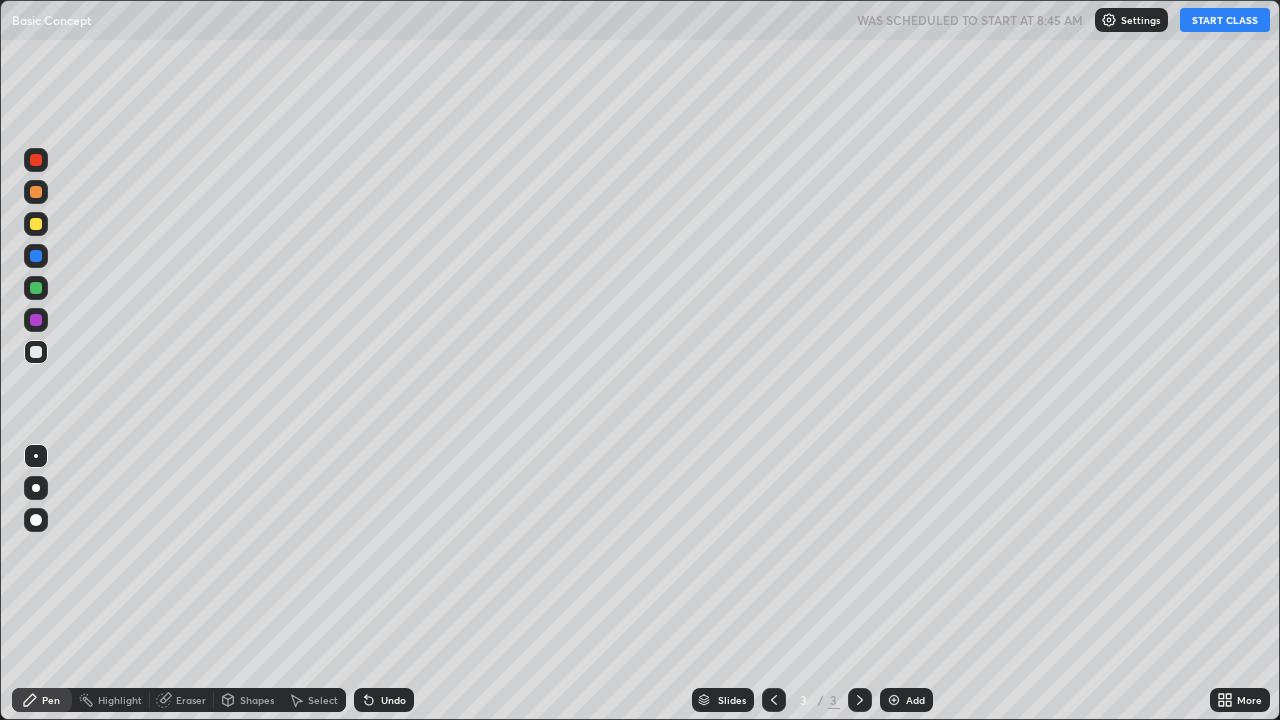 click on "START CLASS" at bounding box center (1225, 20) 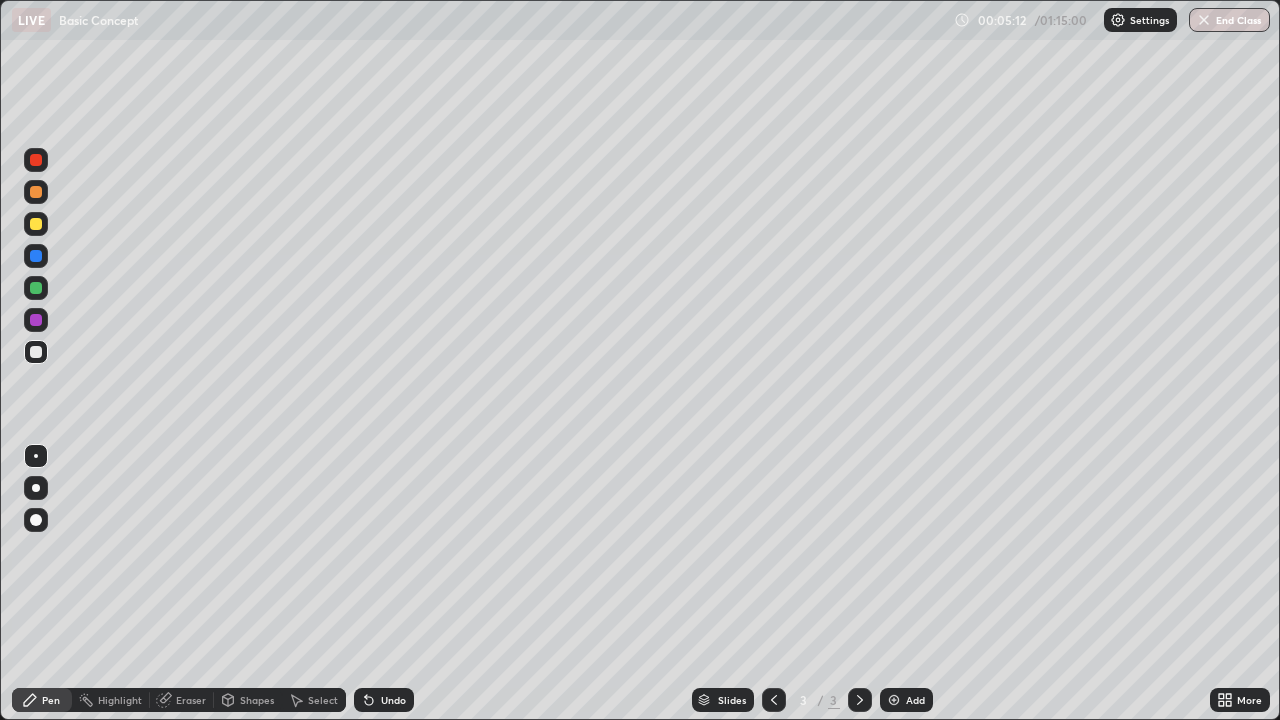 click on "Add" at bounding box center (906, 700) 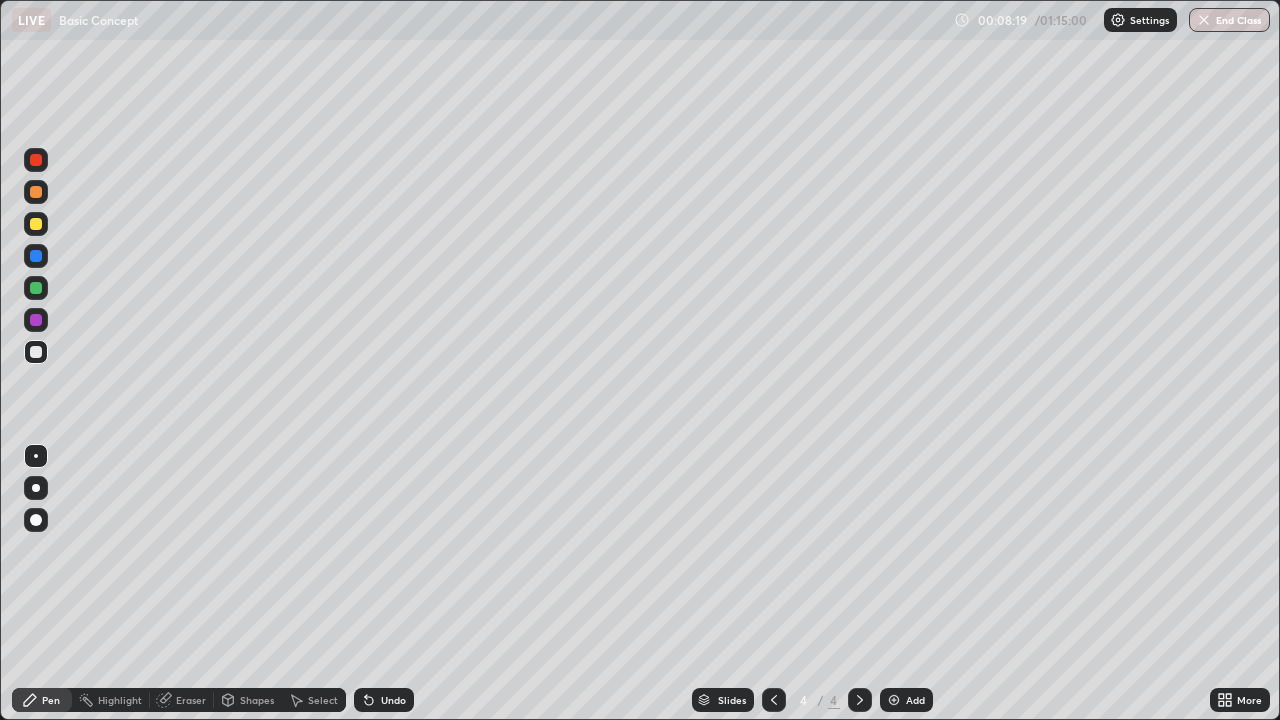 click on "Add" at bounding box center (915, 700) 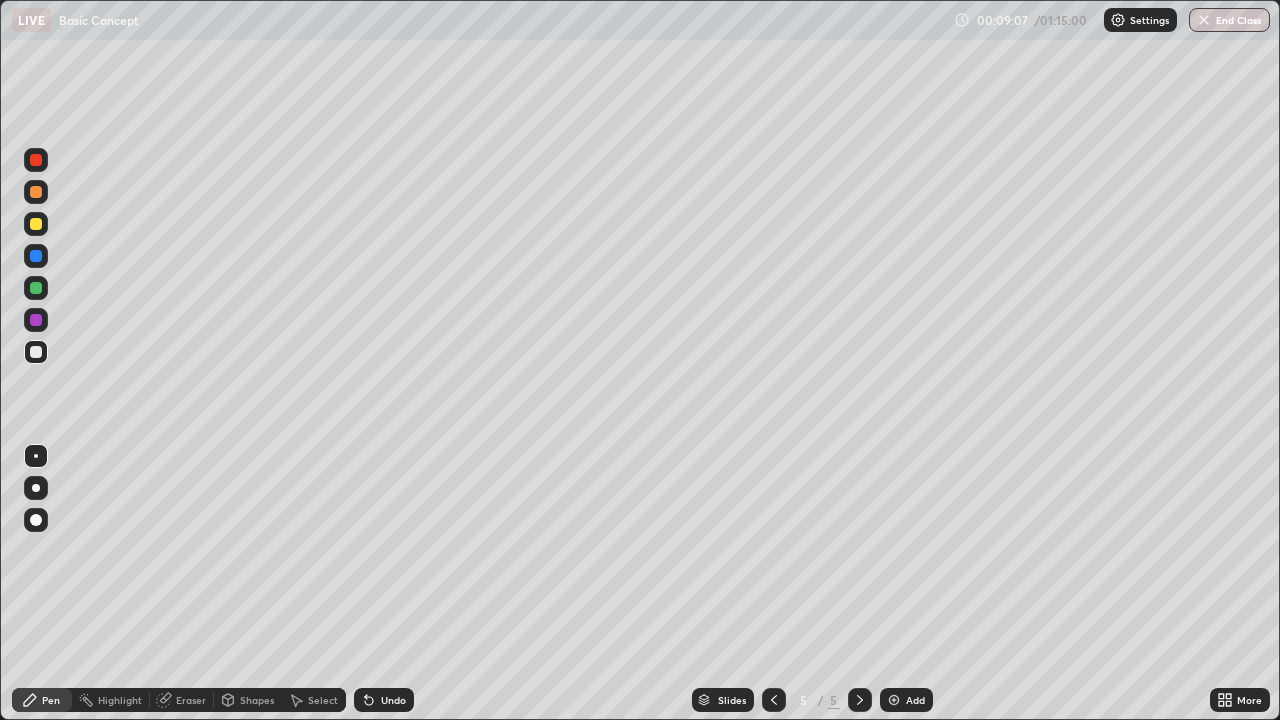 click on "Undo" at bounding box center (393, 700) 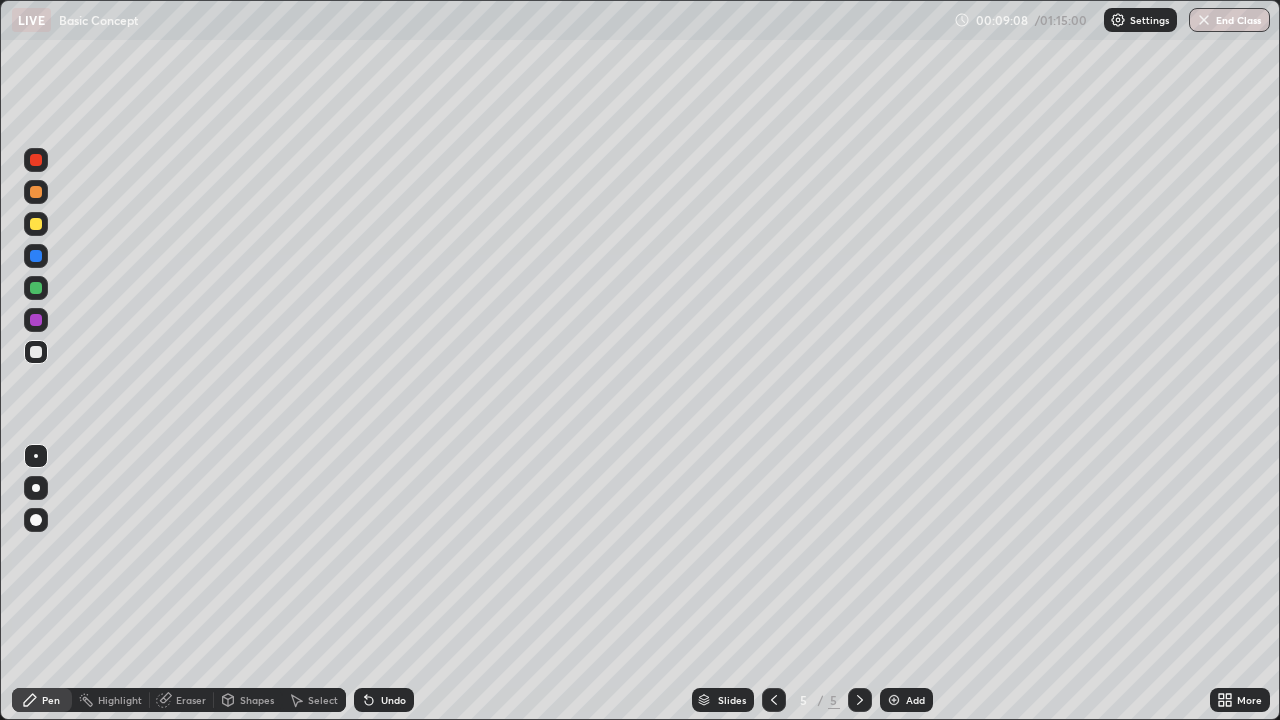 click on "Undo" at bounding box center [393, 700] 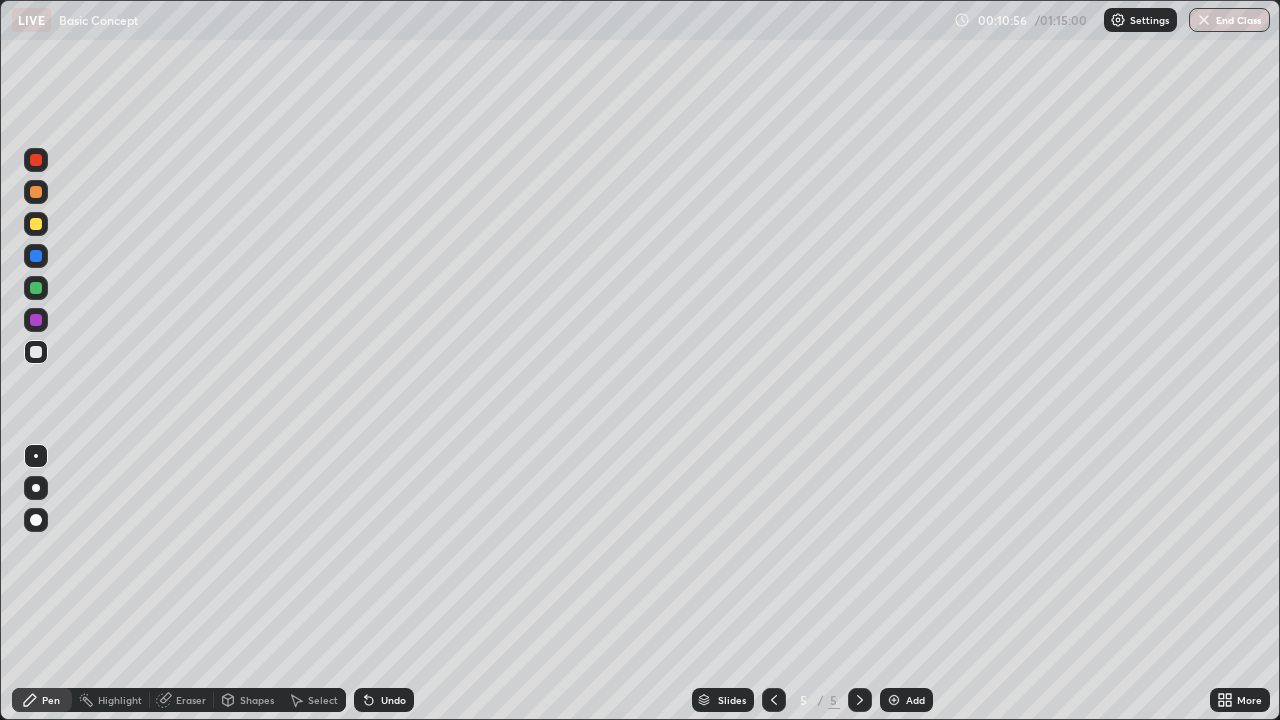 click at bounding box center [894, 700] 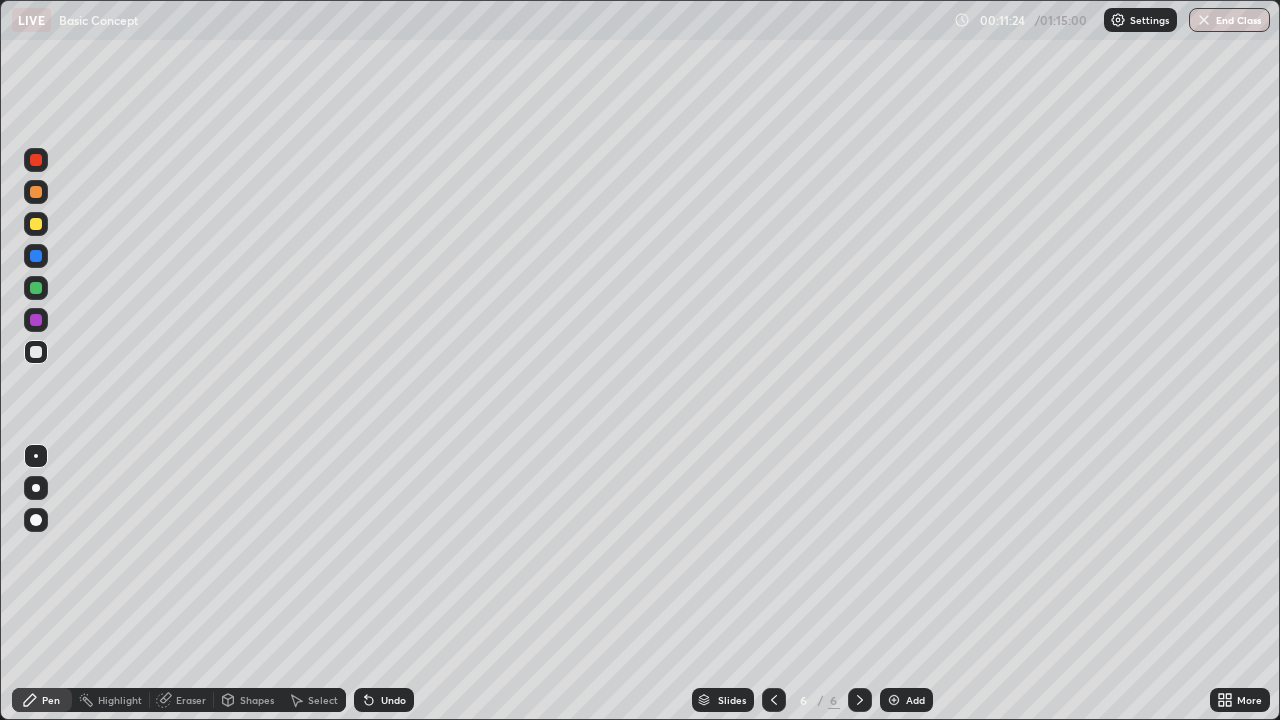 click on "Undo" at bounding box center [393, 700] 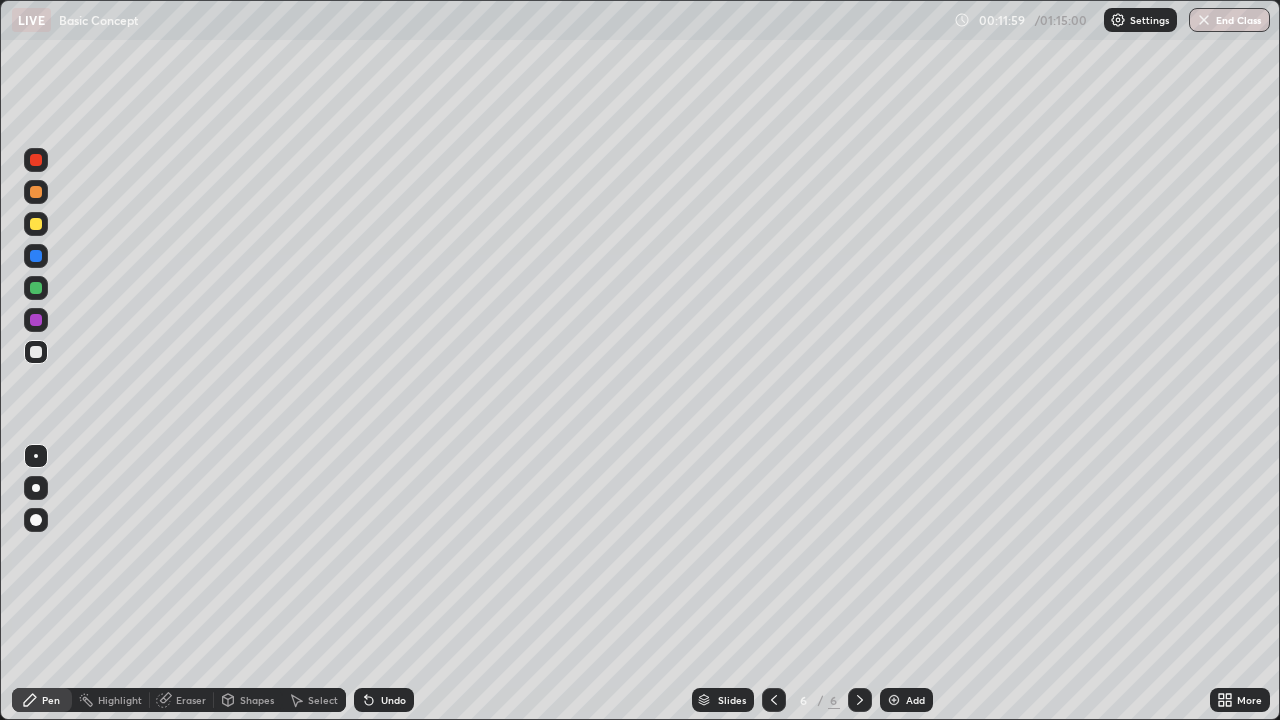 click on "Undo" at bounding box center [393, 700] 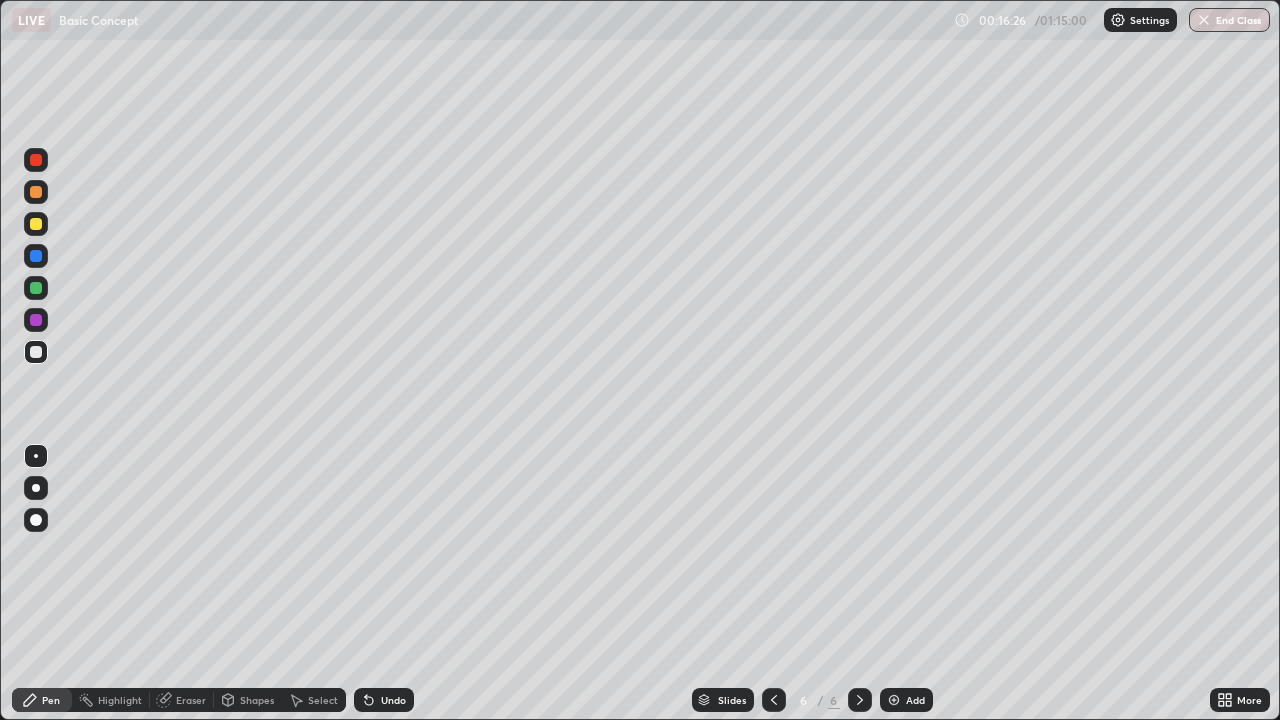 click on "Undo" at bounding box center (393, 700) 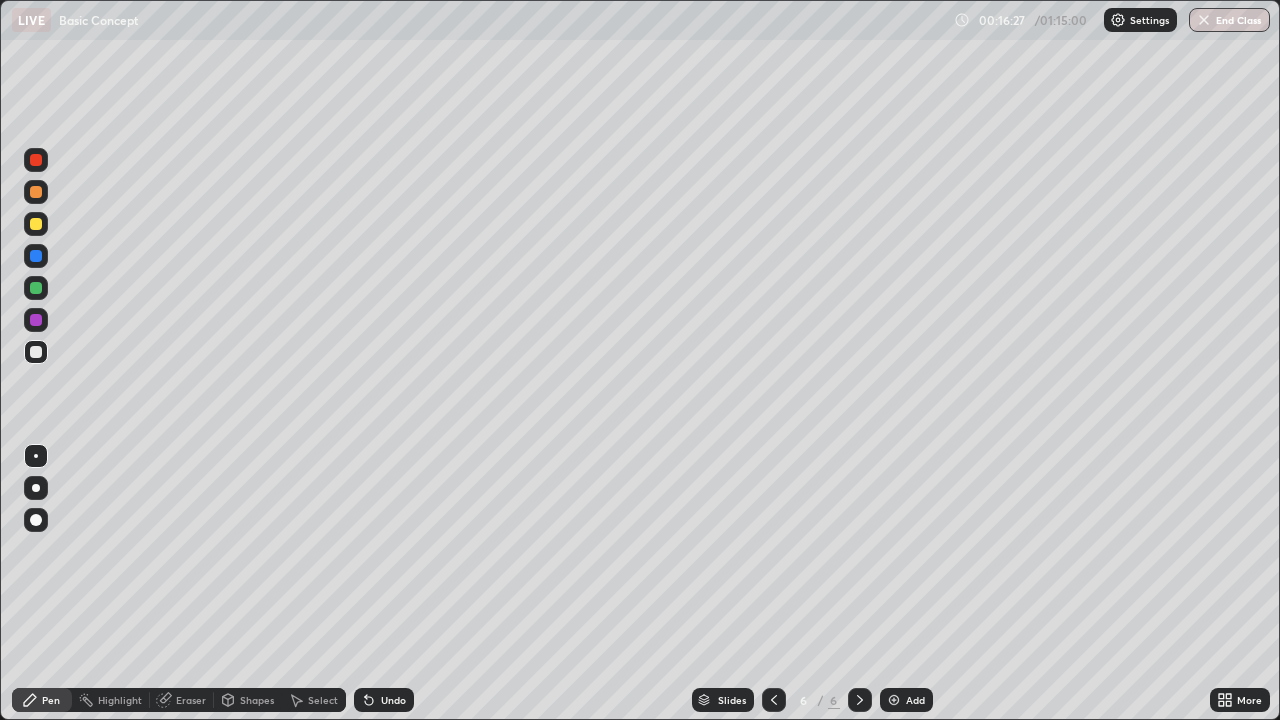 click on "Undo" at bounding box center (393, 700) 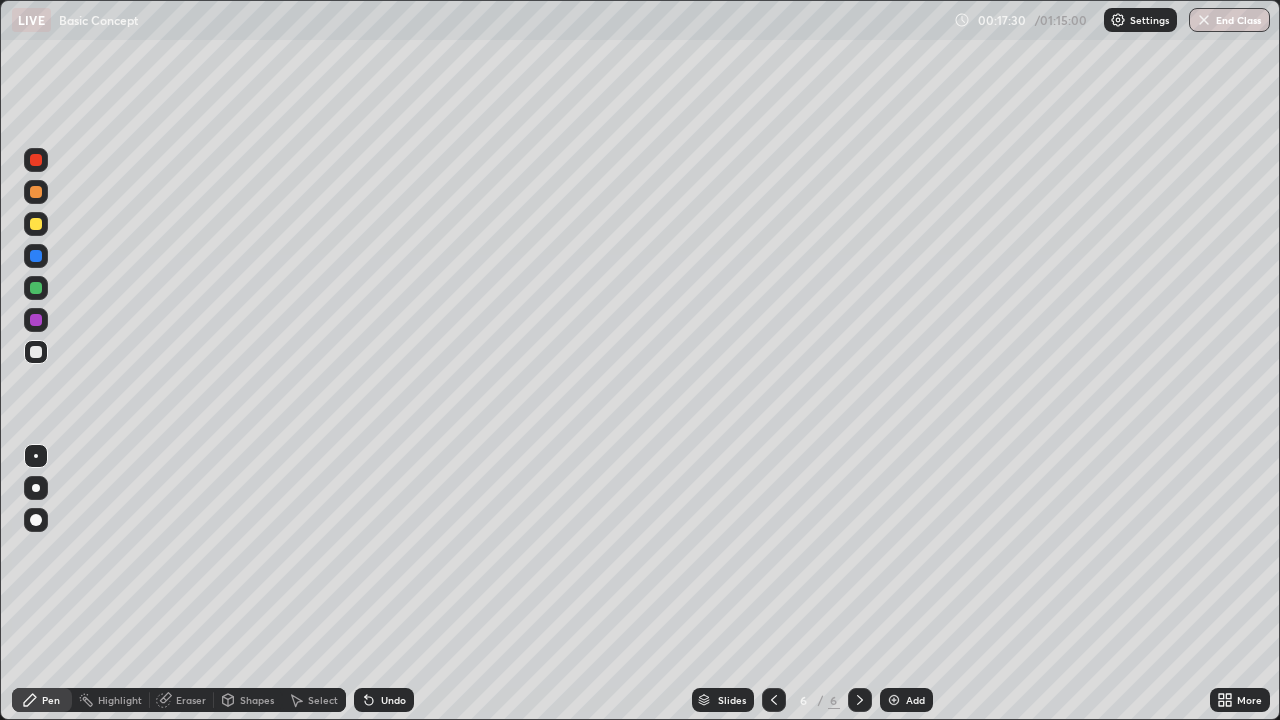 click on "Add" at bounding box center [906, 700] 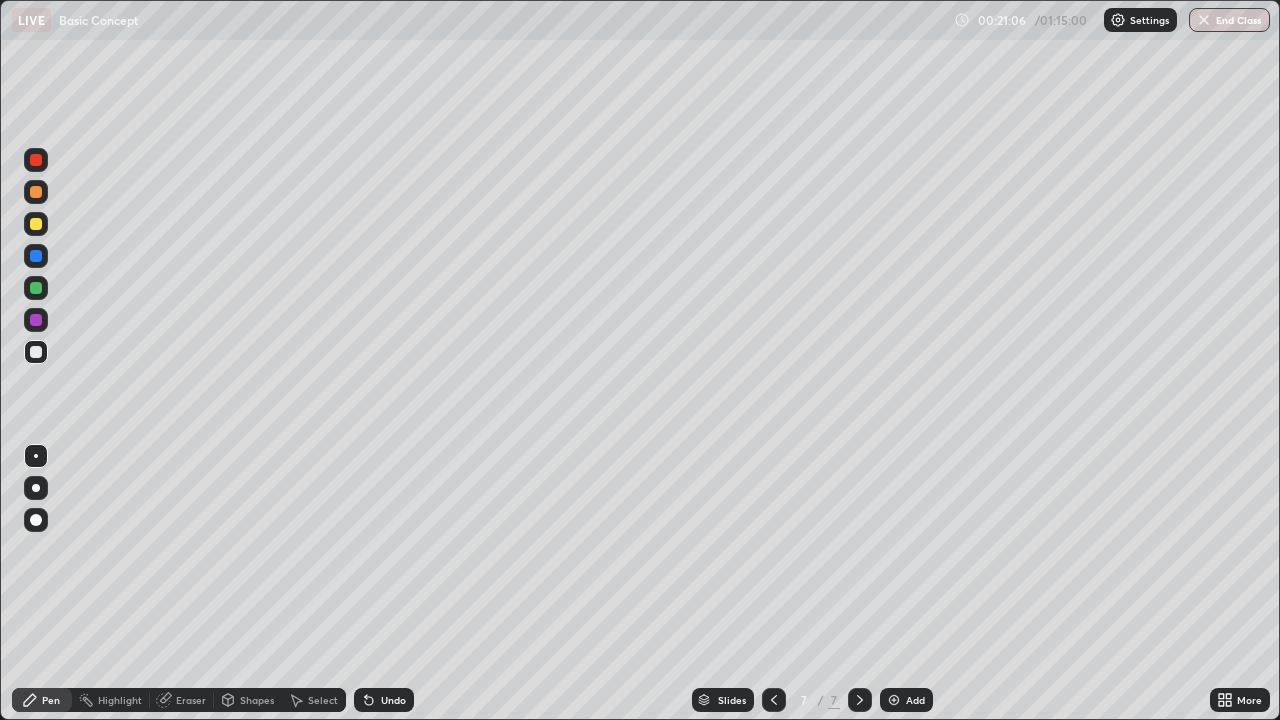 click on "Add" at bounding box center [906, 700] 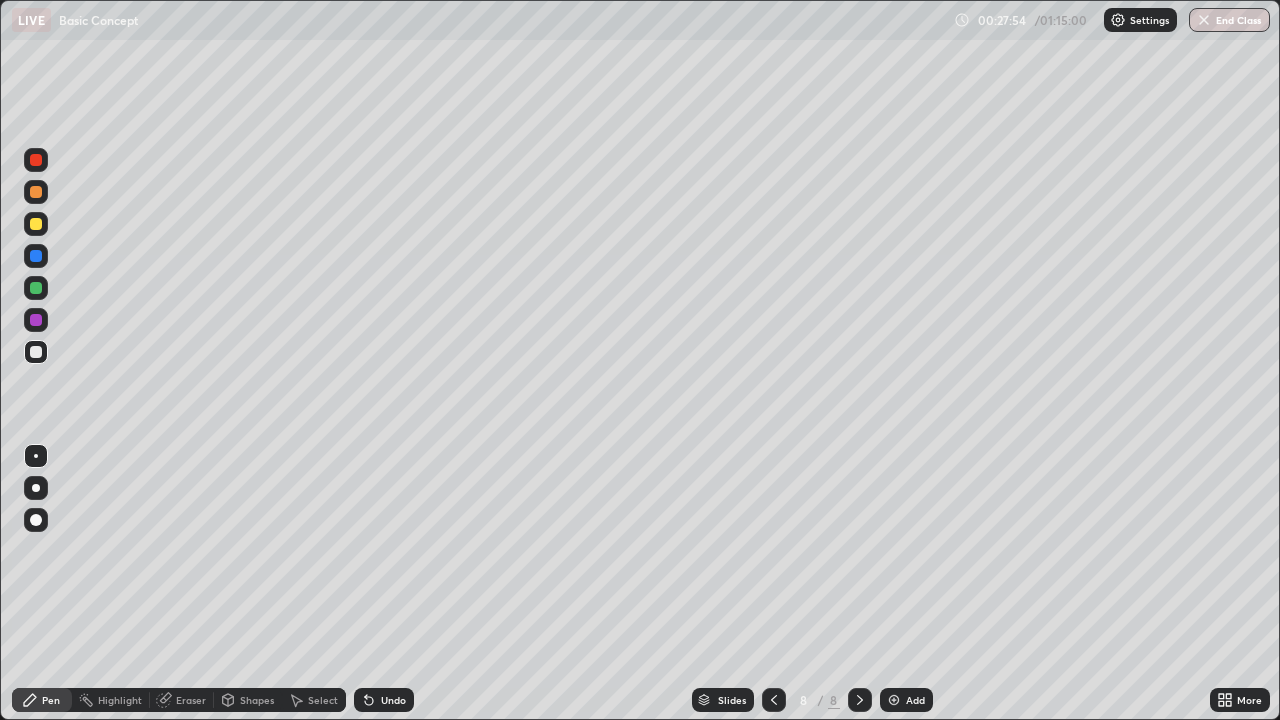 click on "Undo" at bounding box center [393, 700] 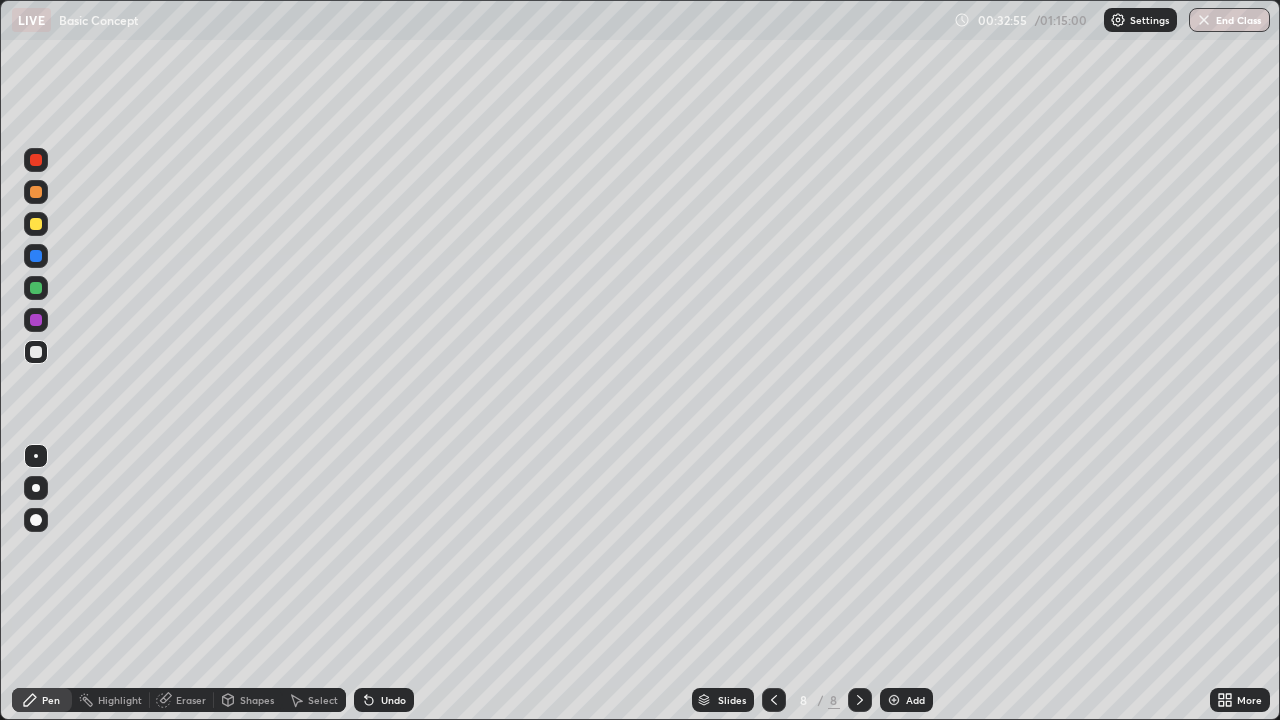 click on "Add" at bounding box center (915, 700) 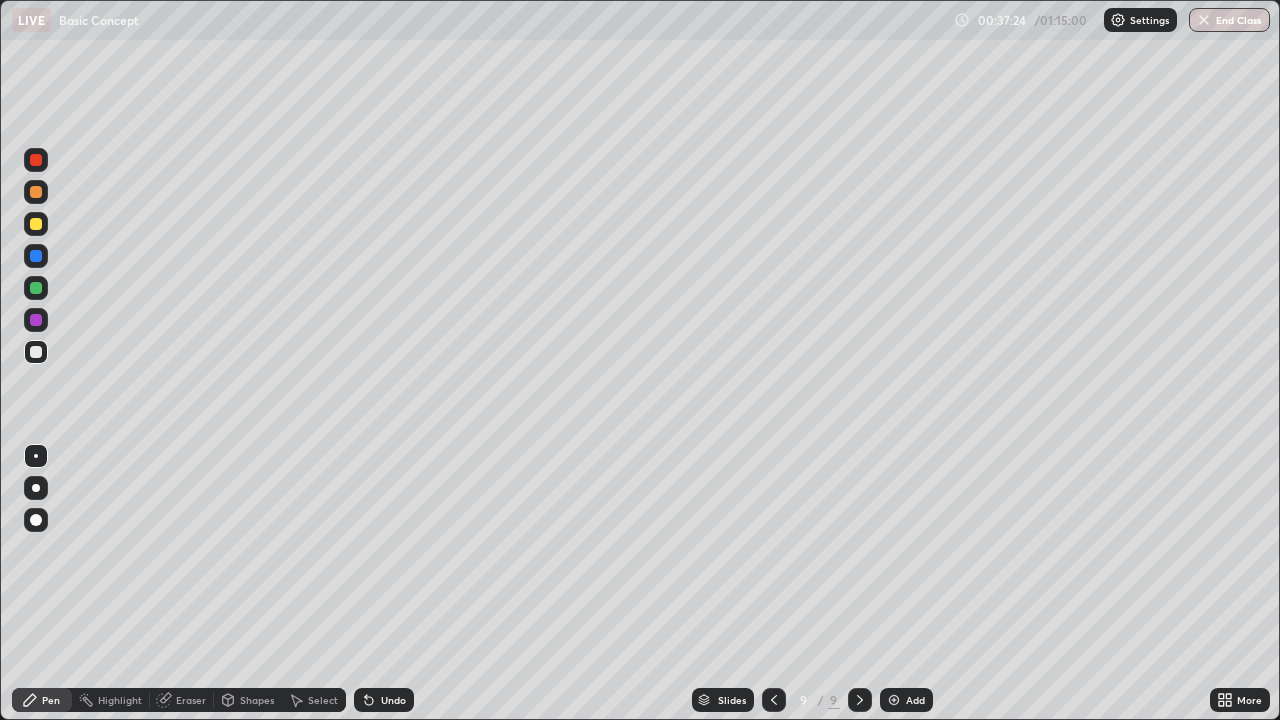 click on "Add" at bounding box center (915, 700) 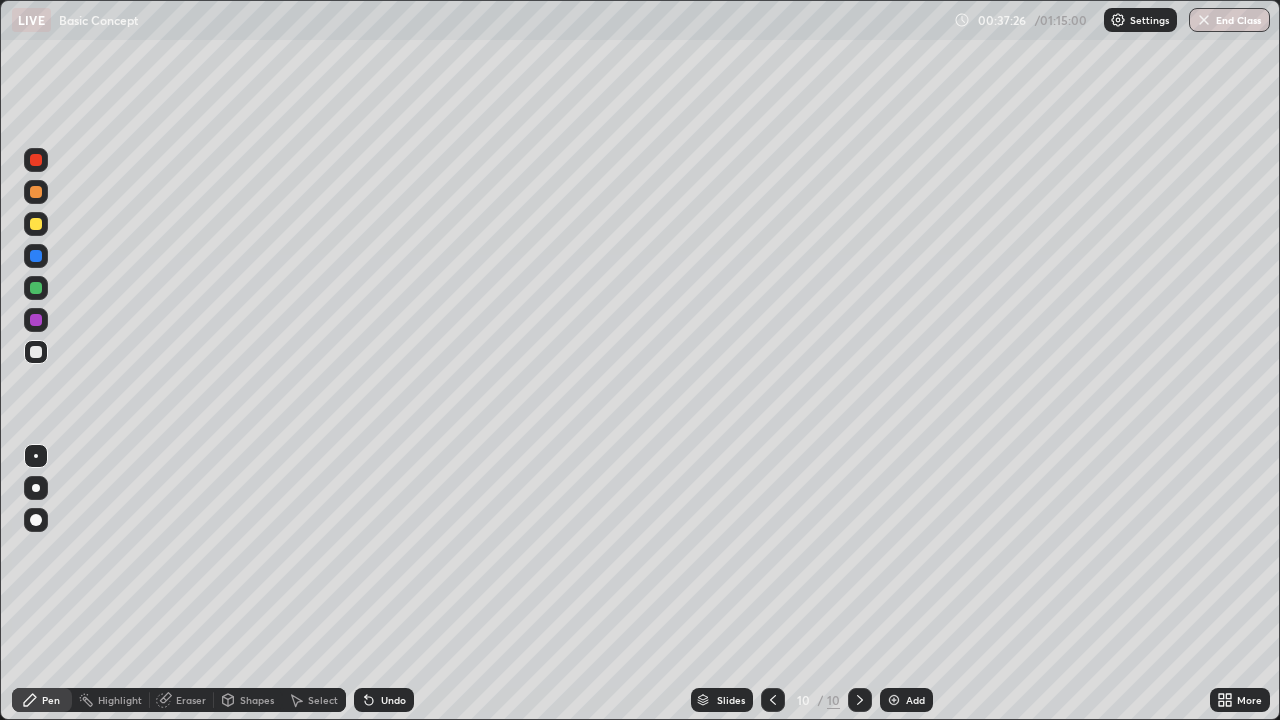 click at bounding box center (36, 224) 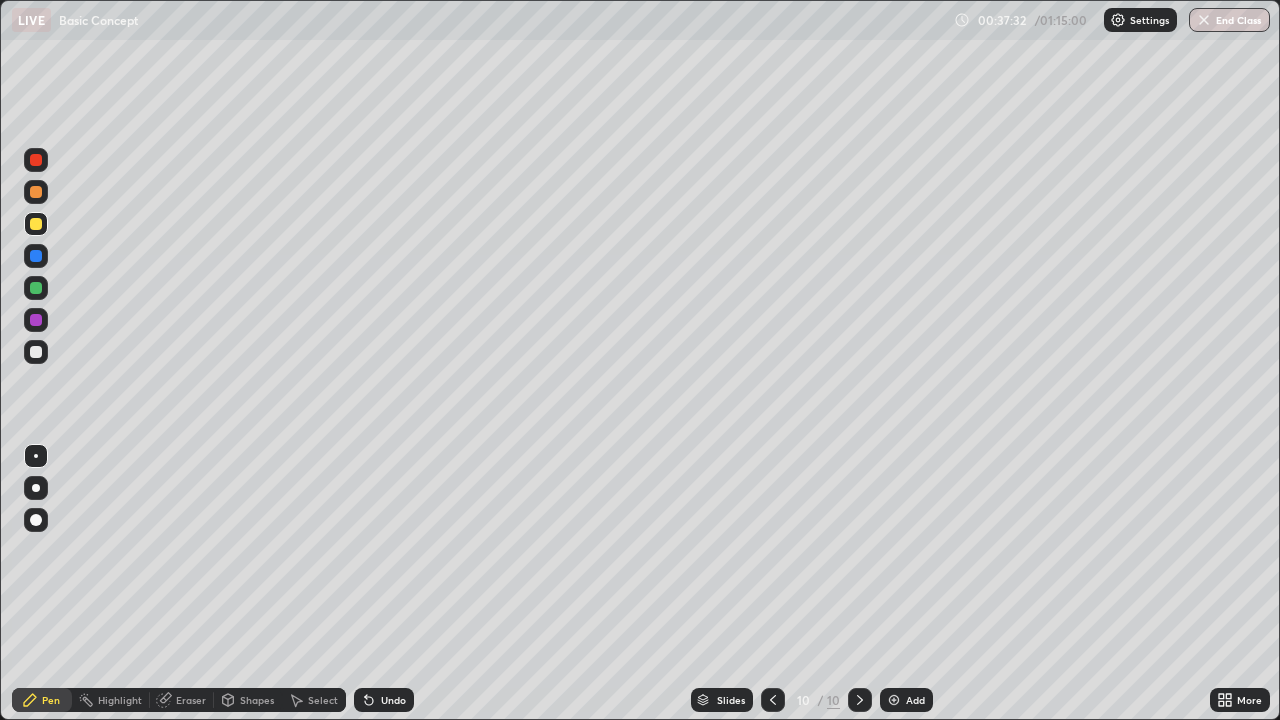 click on "Undo" at bounding box center (393, 700) 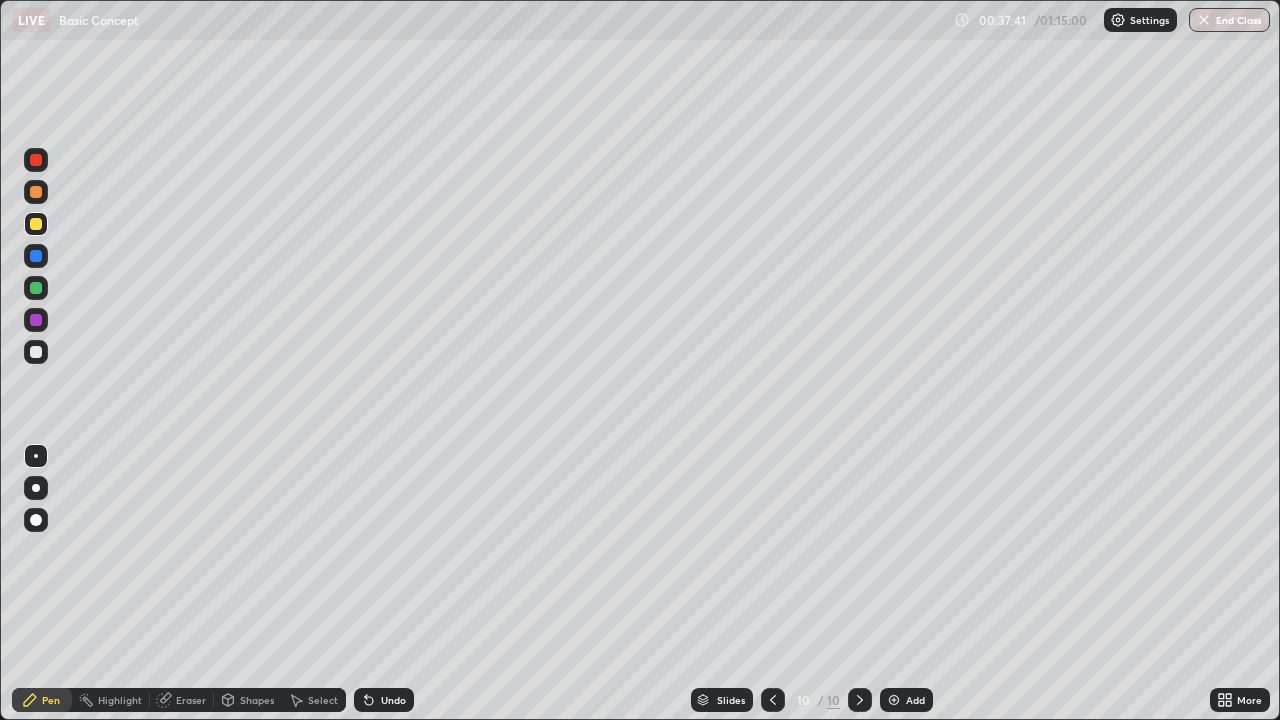 click at bounding box center [36, 352] 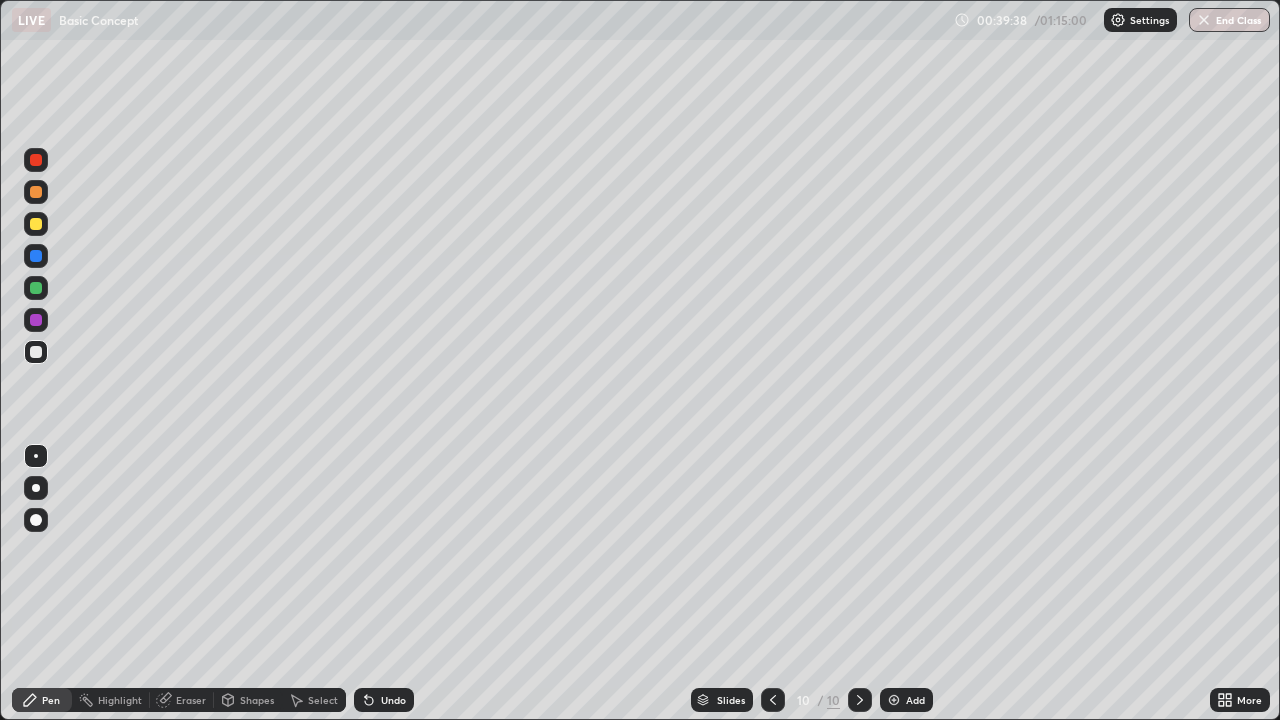 click on "Undo" at bounding box center [393, 700] 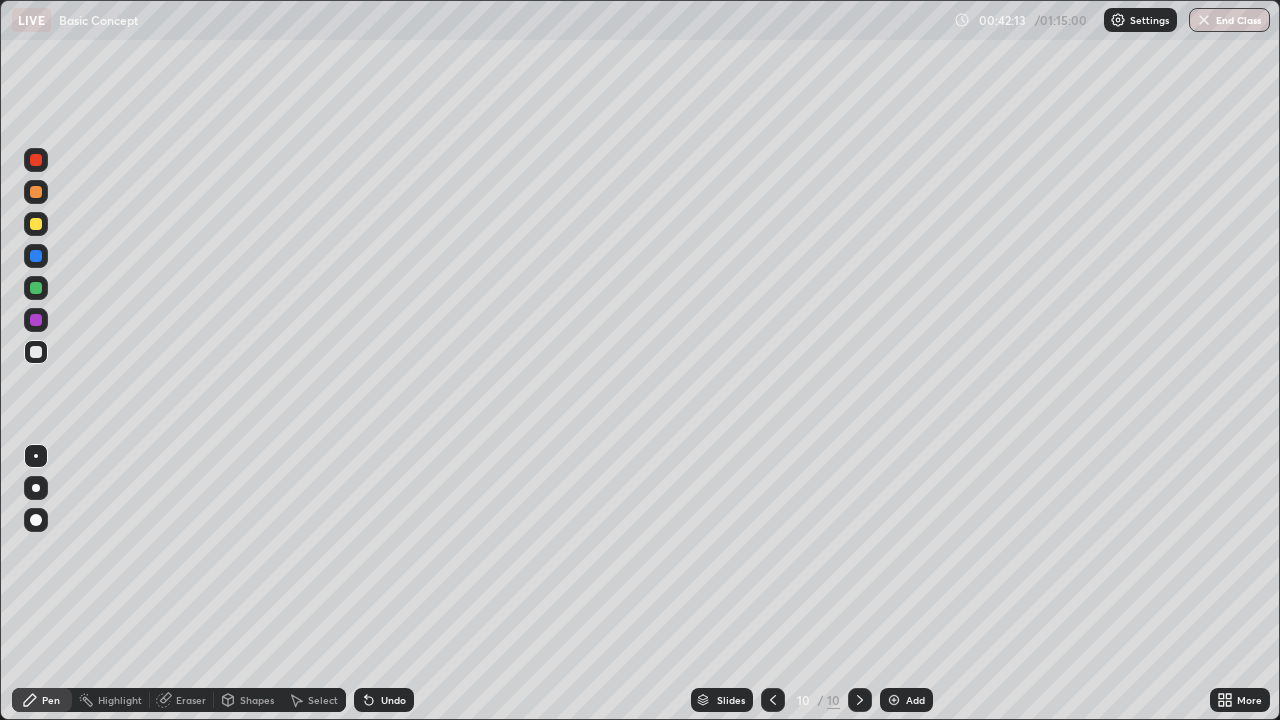 click on "Add" at bounding box center (906, 700) 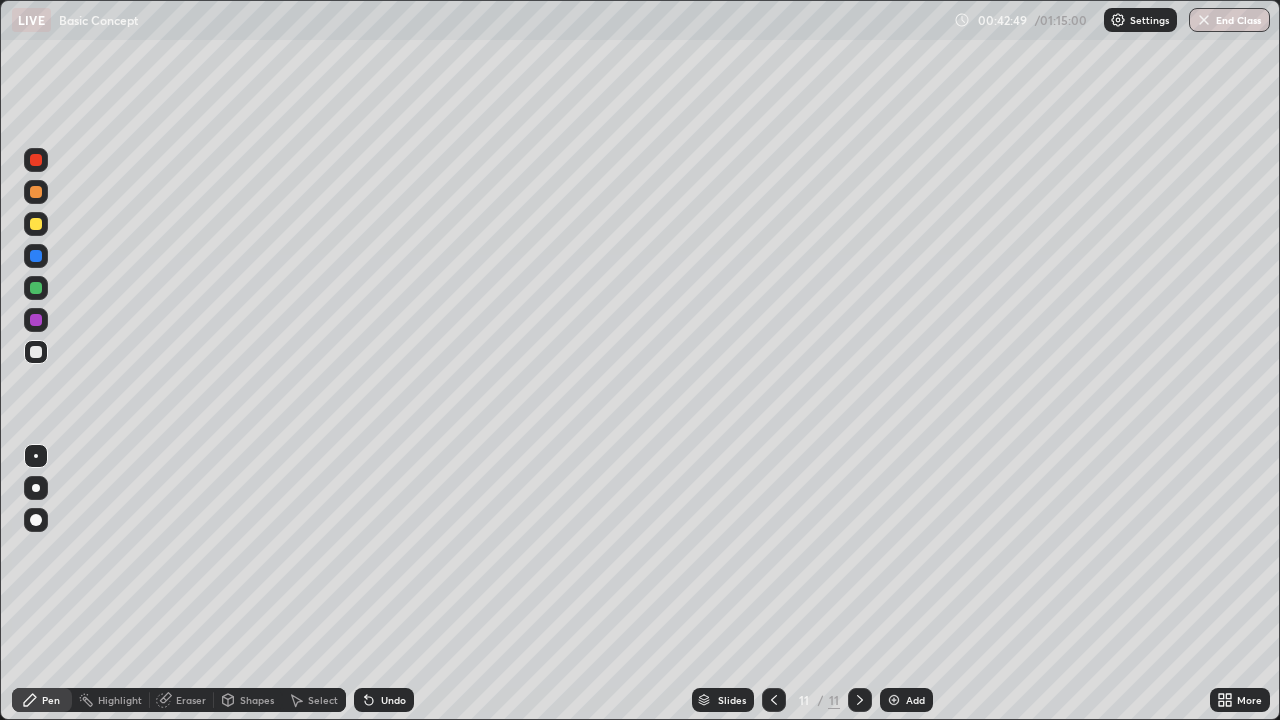 click on "Undo" at bounding box center (393, 700) 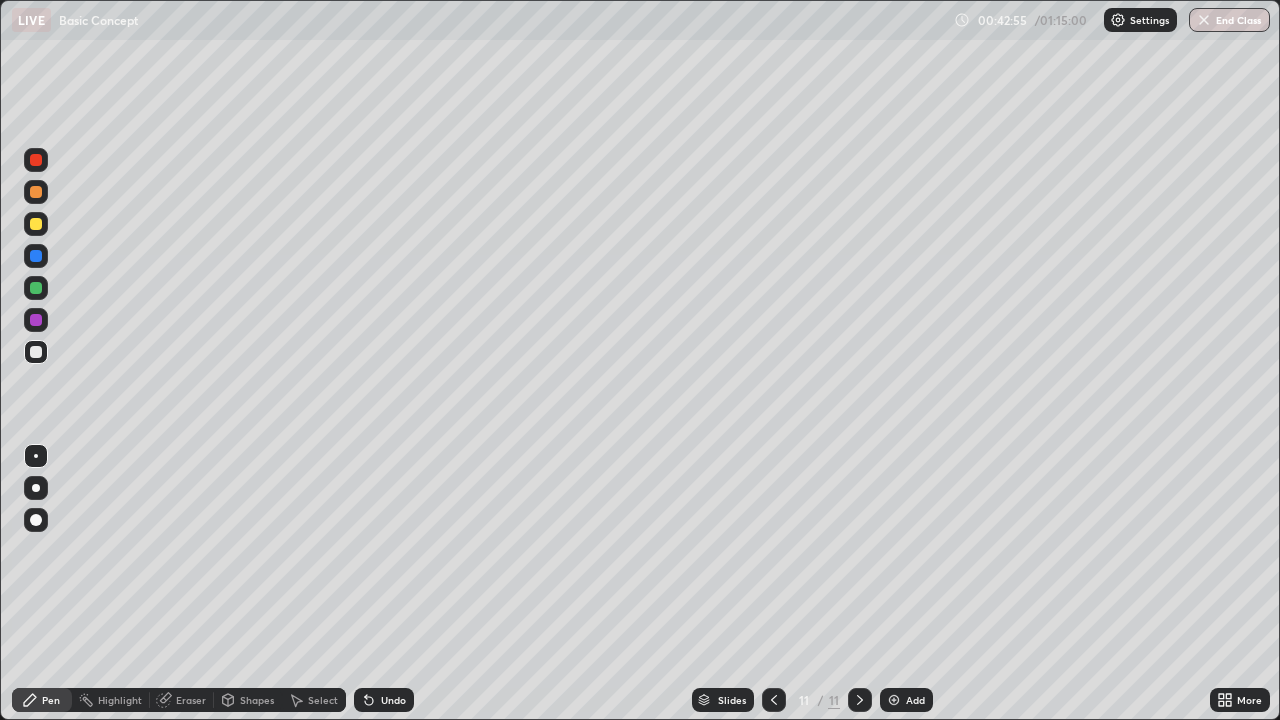 click on "Undo" at bounding box center [393, 700] 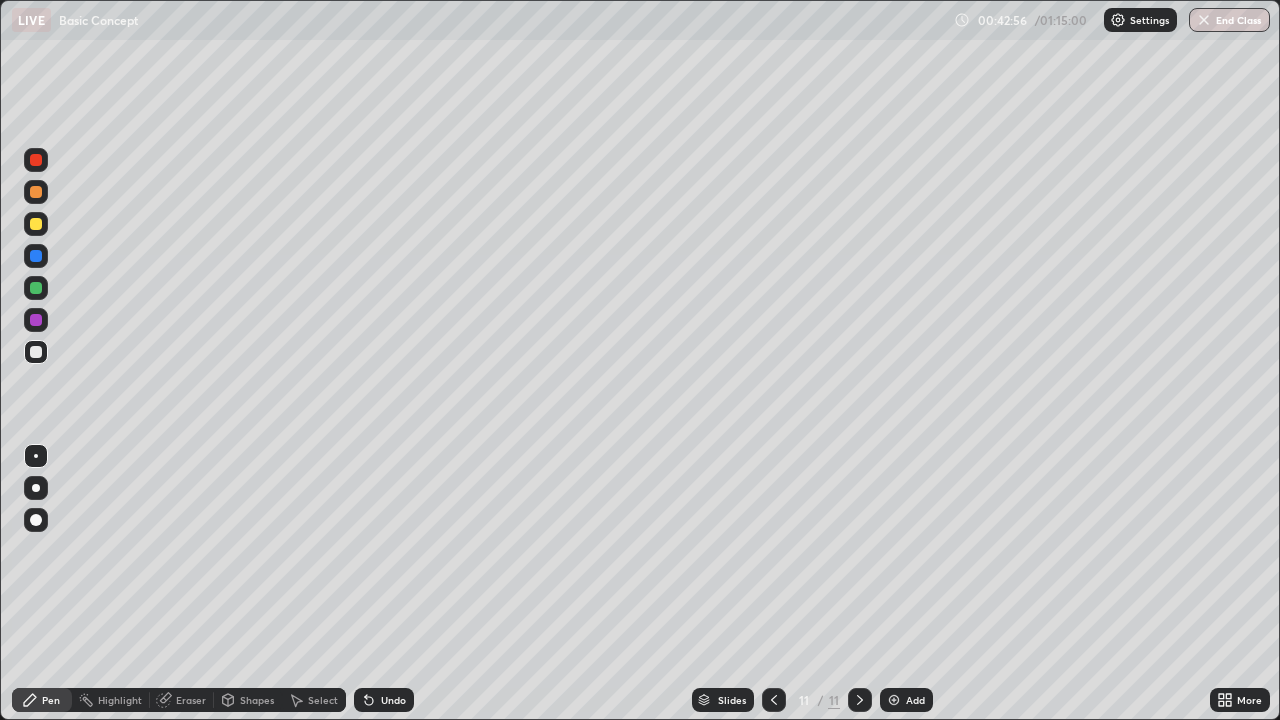 click on "Undo" at bounding box center (393, 700) 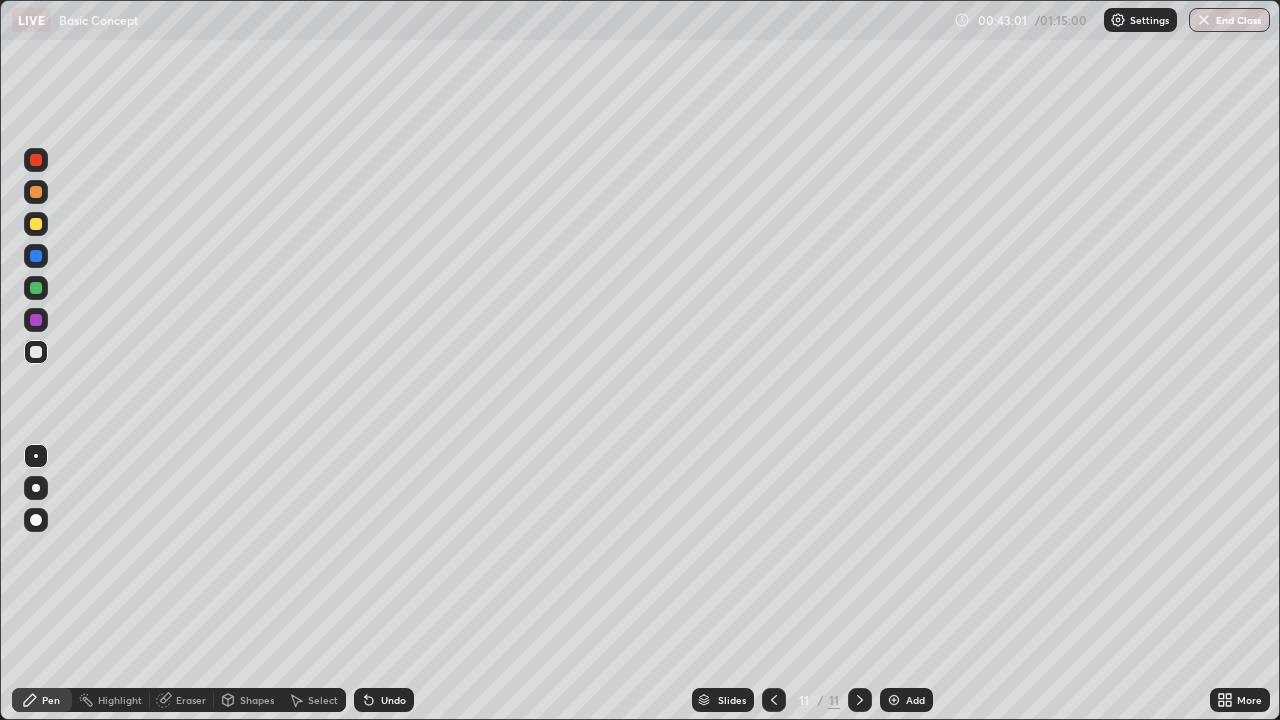 click on "Undo" at bounding box center (393, 700) 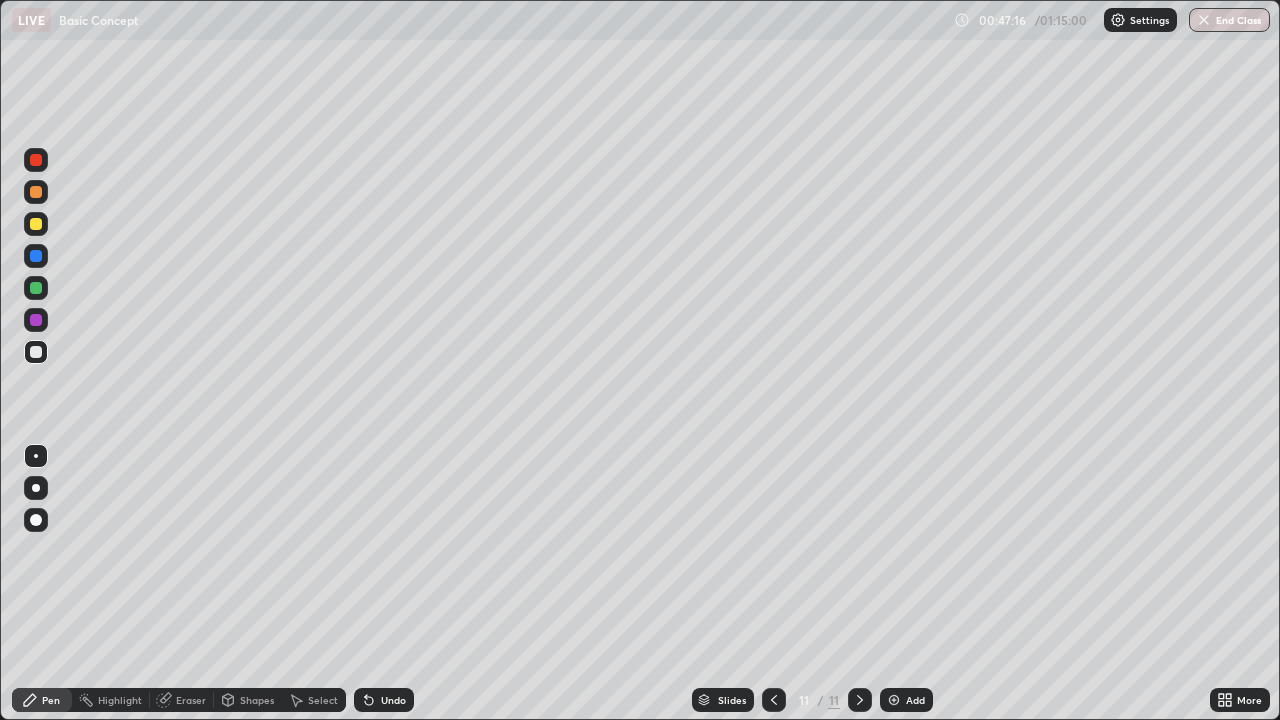 click on "Add" at bounding box center (915, 700) 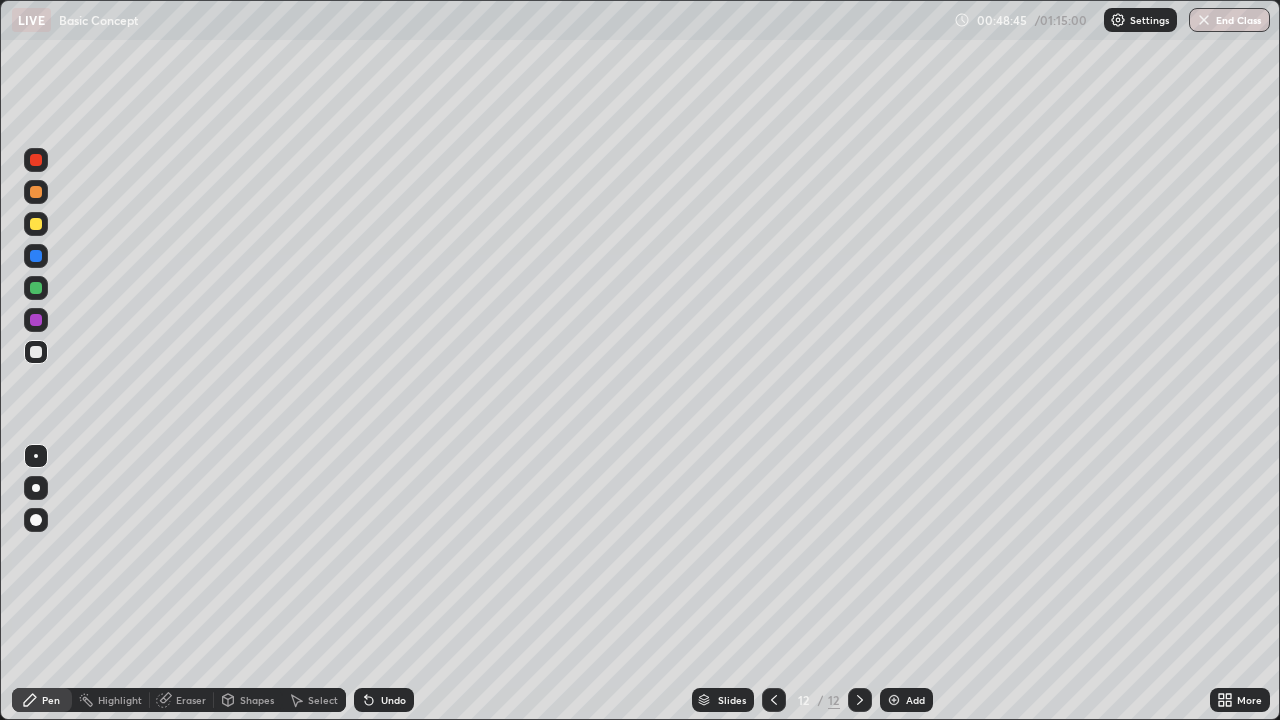 click on "Undo" at bounding box center [384, 700] 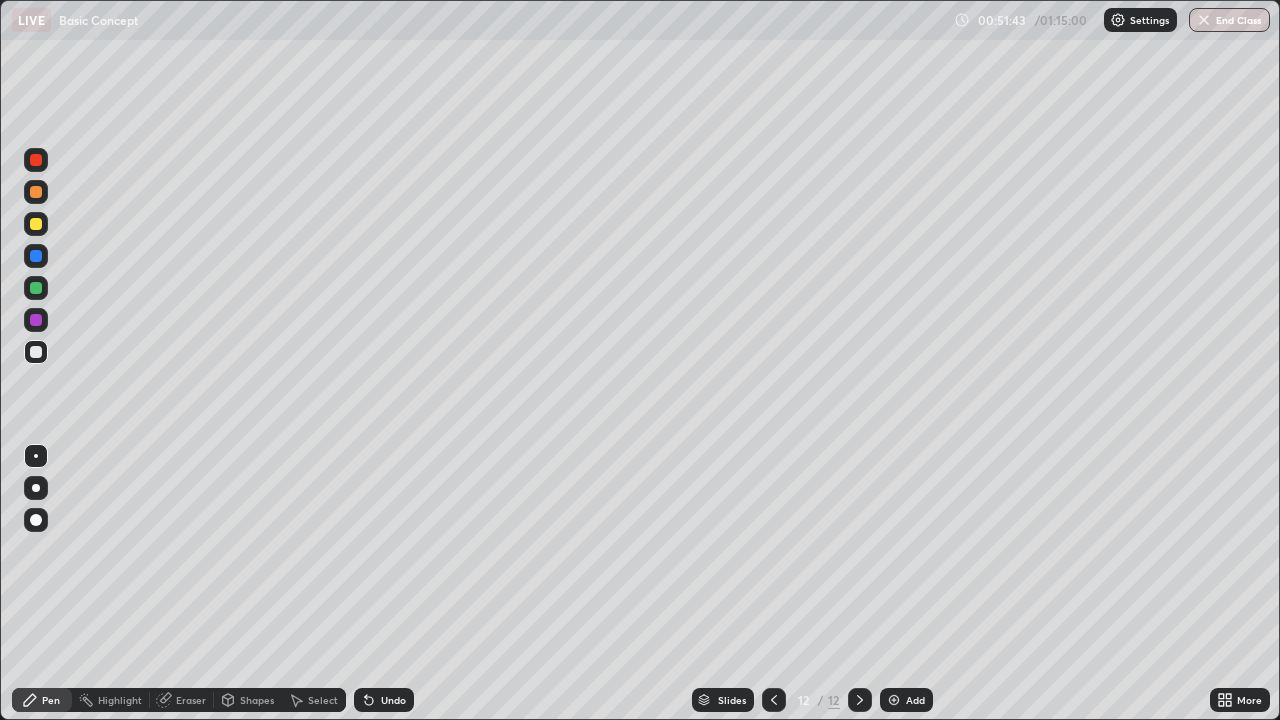 click on "Add" at bounding box center [915, 700] 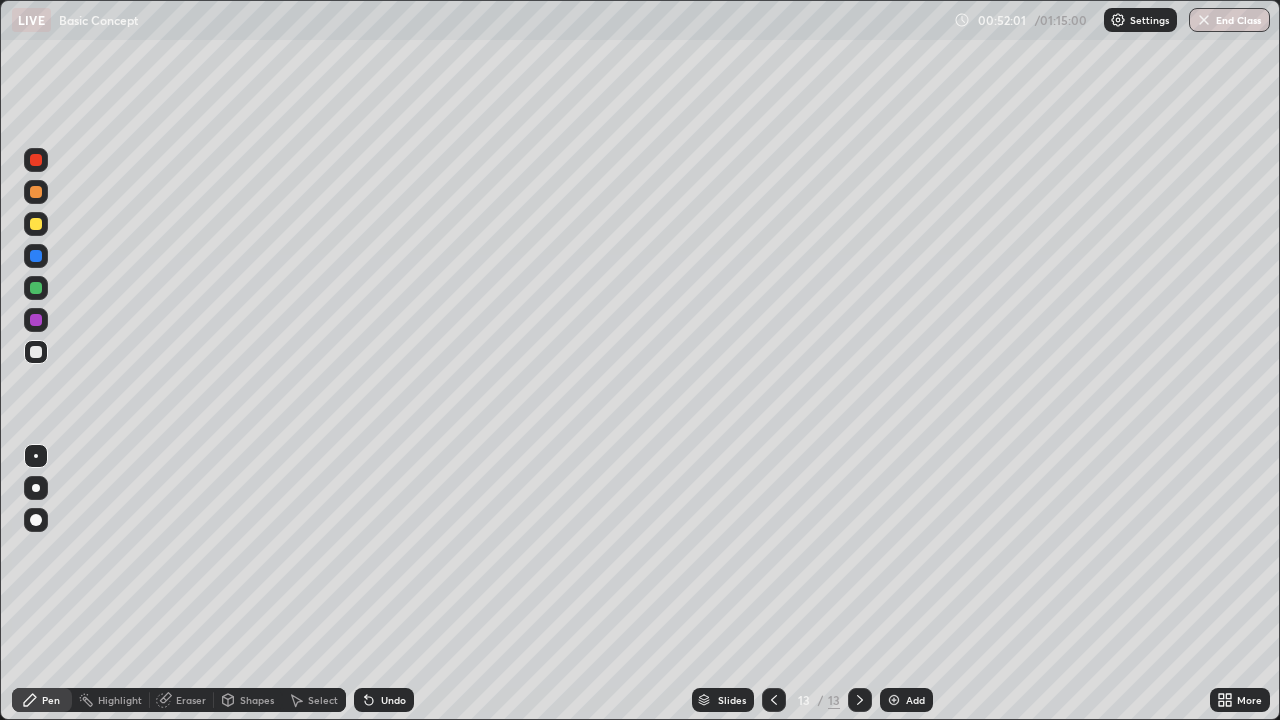 click at bounding box center [36, 192] 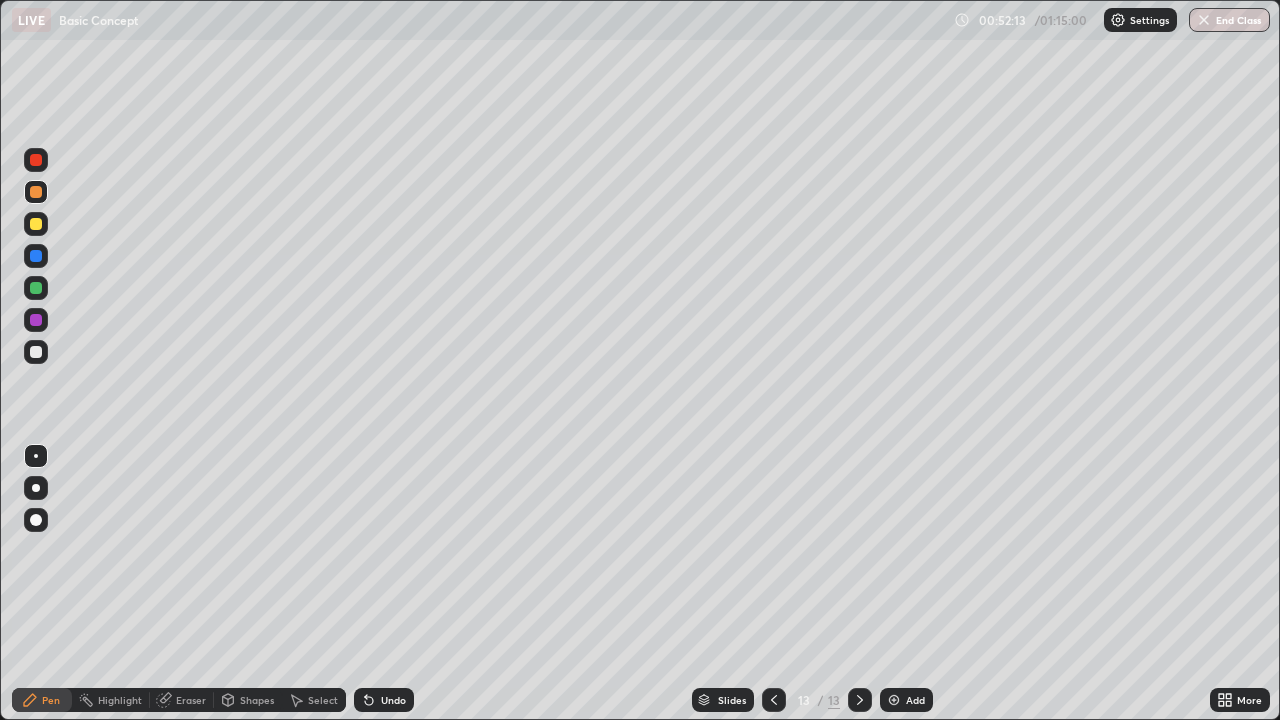 click at bounding box center [36, 352] 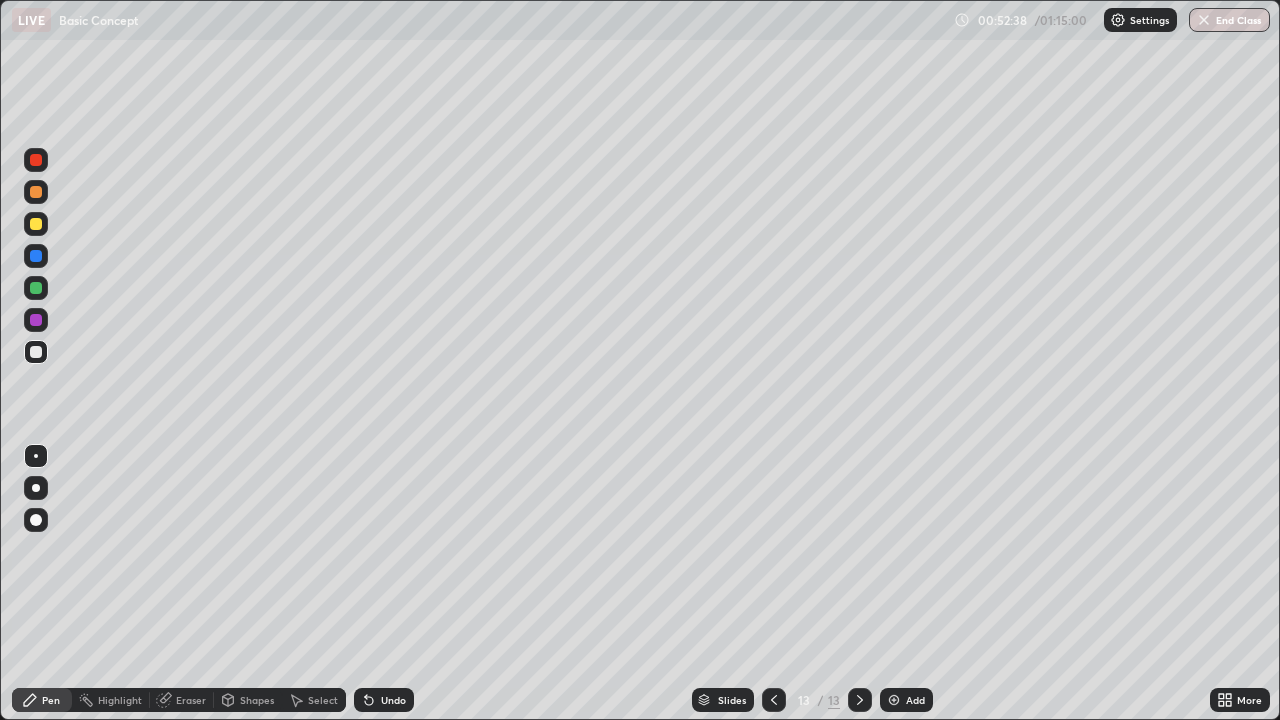 click on "Undo" at bounding box center [384, 700] 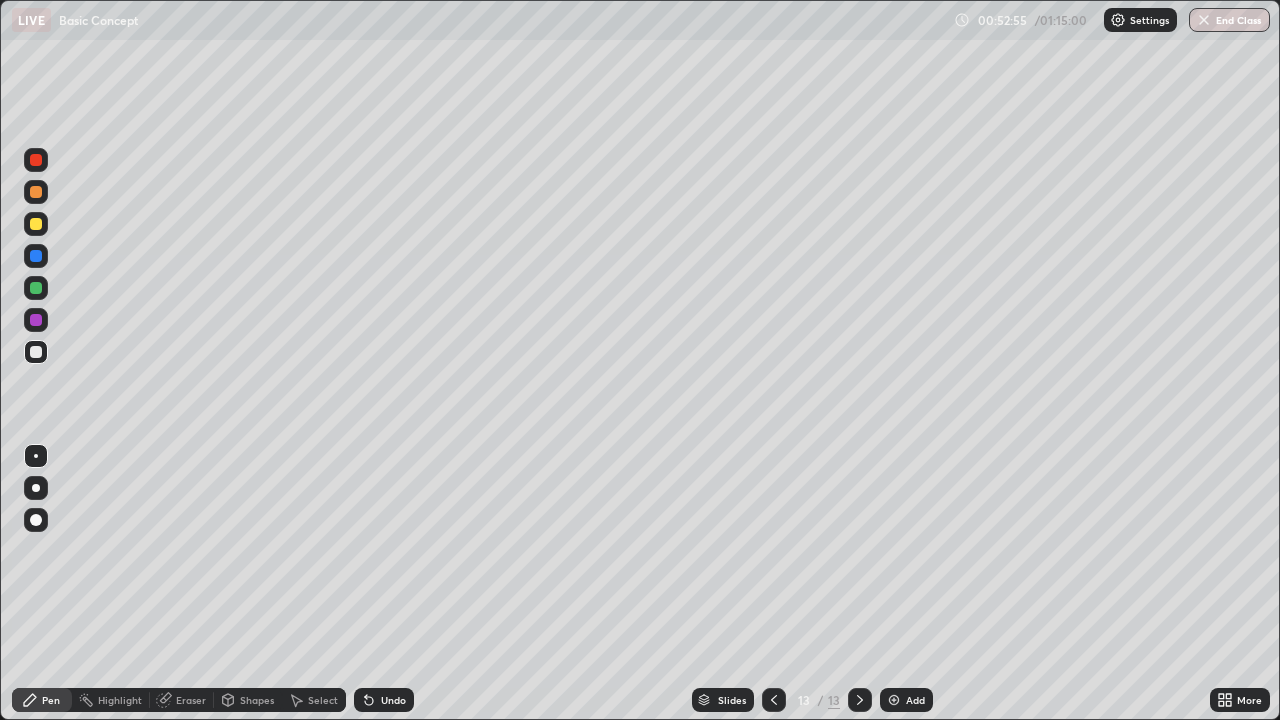 click on "Undo" at bounding box center [384, 700] 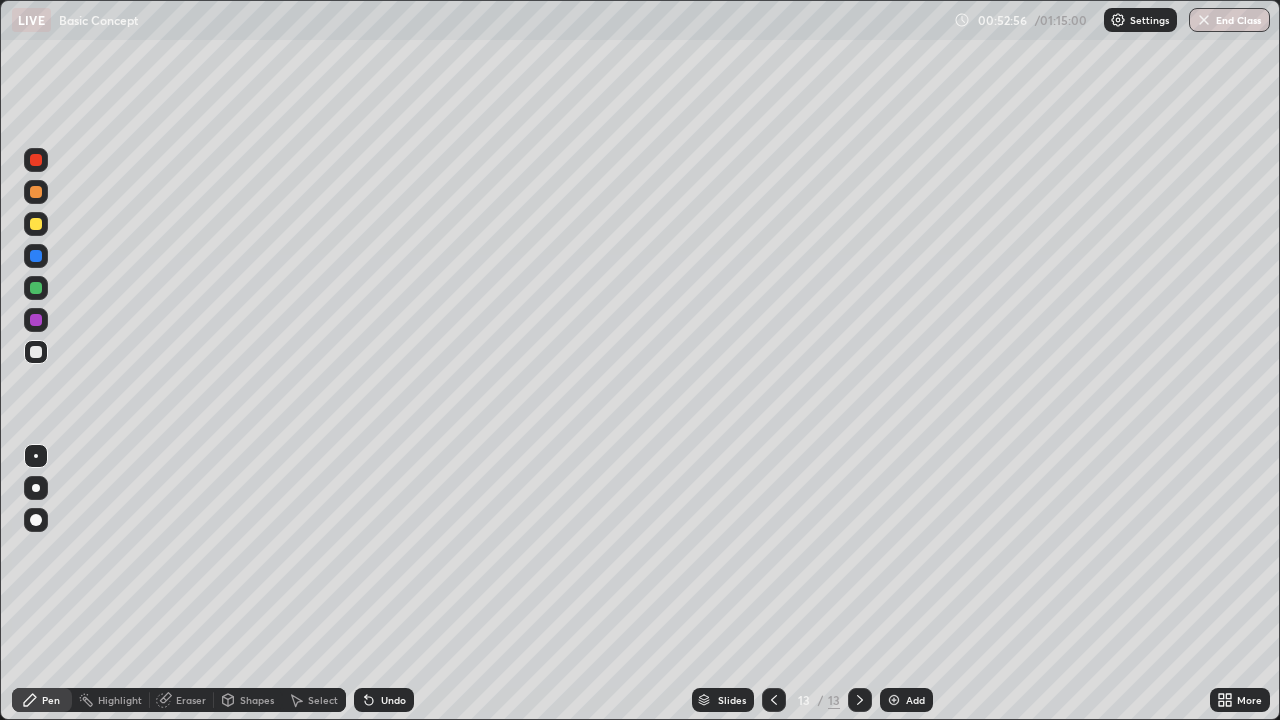 click on "Undo" at bounding box center (384, 700) 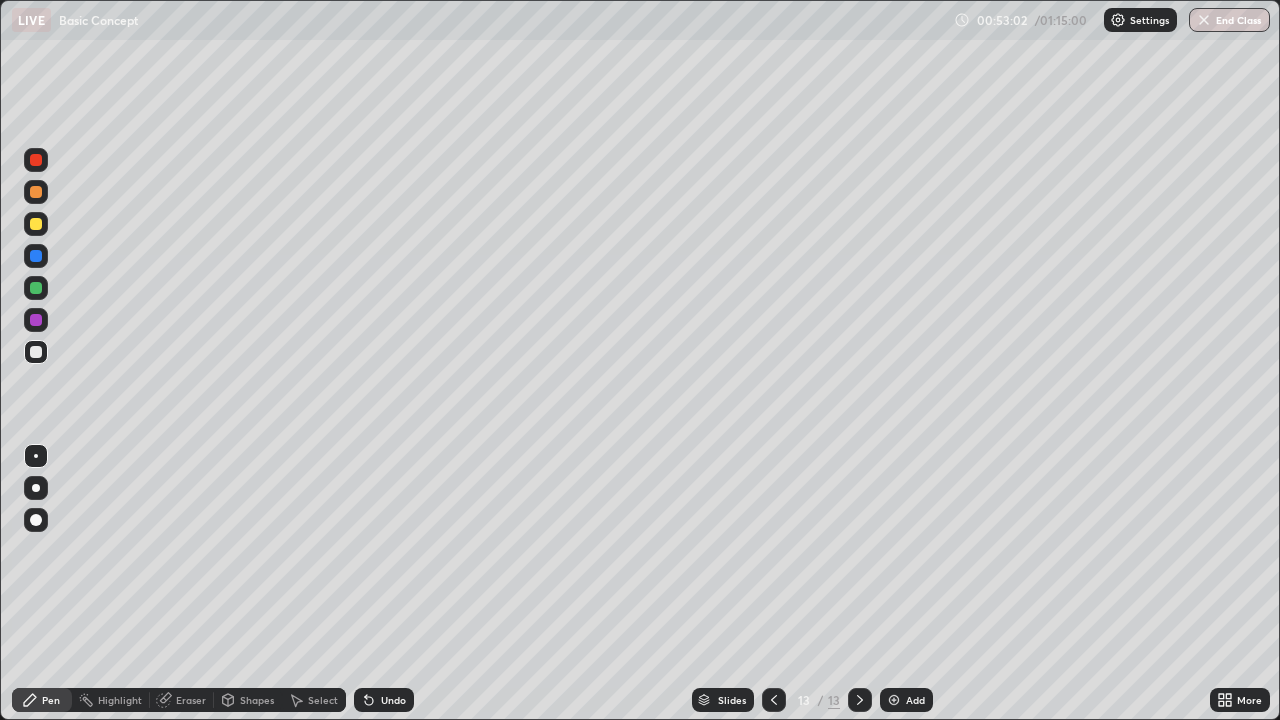 click at bounding box center (36, 224) 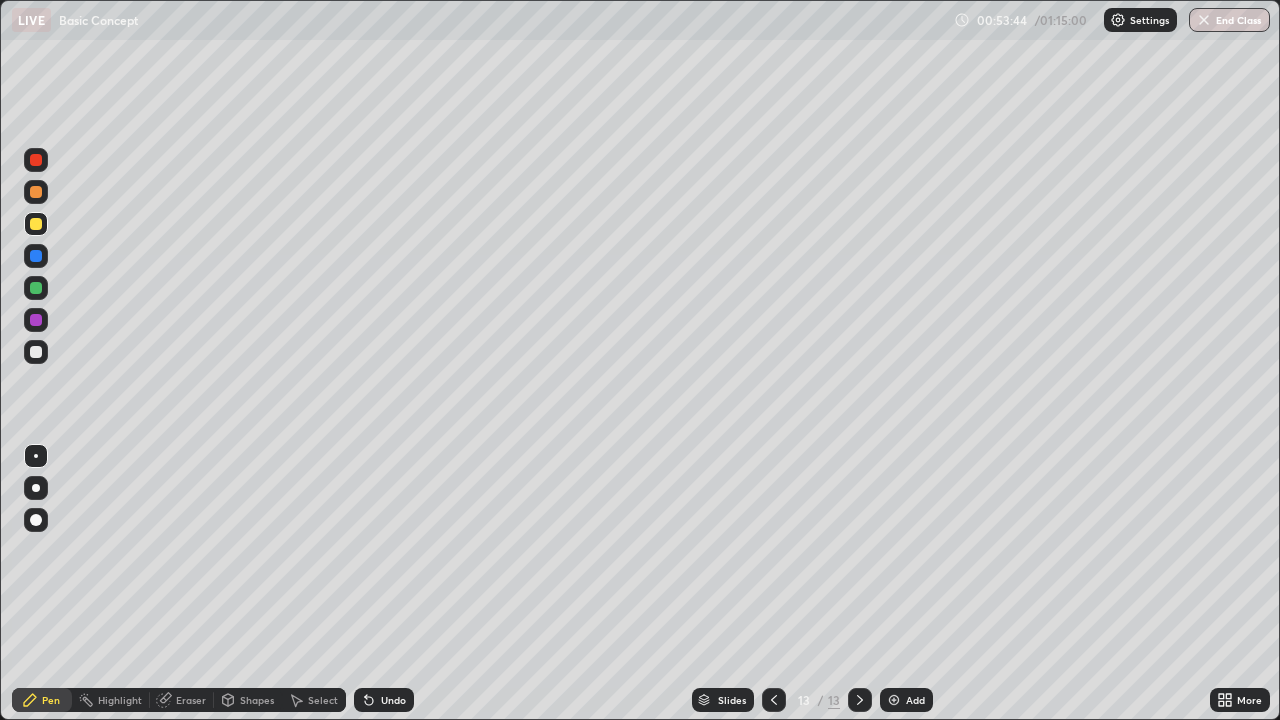 click at bounding box center [36, 256] 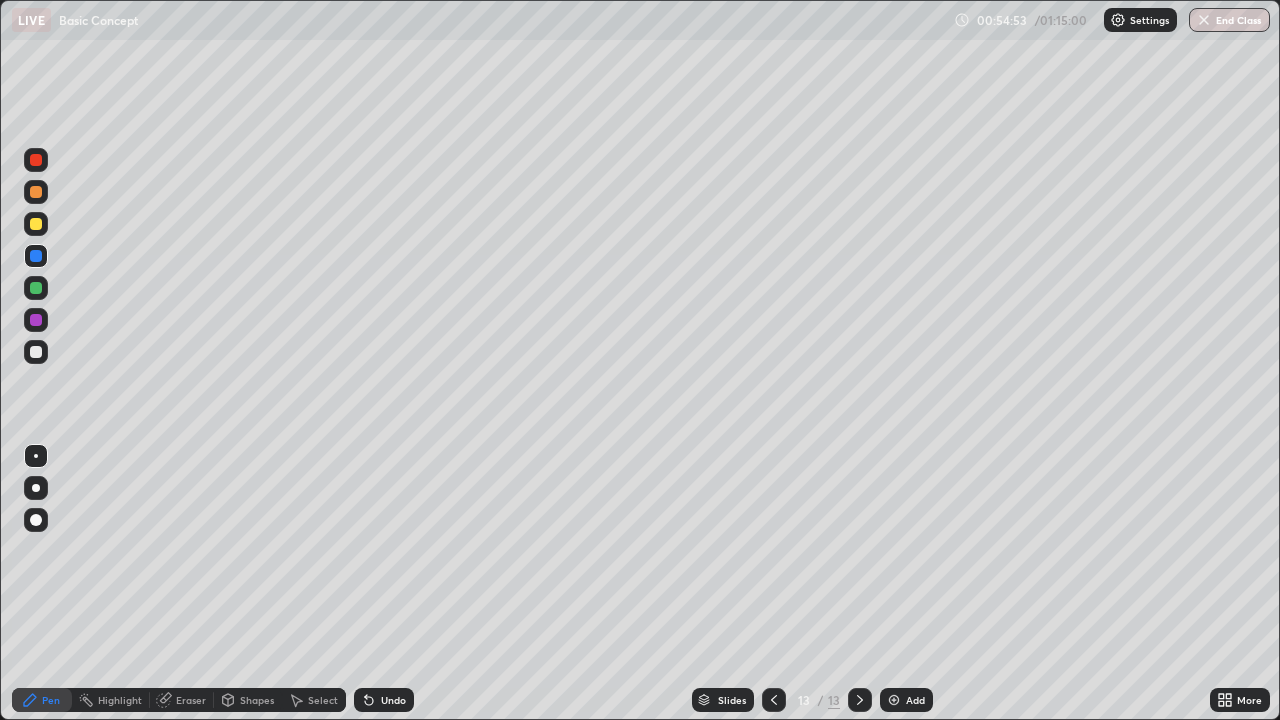 click at bounding box center [36, 352] 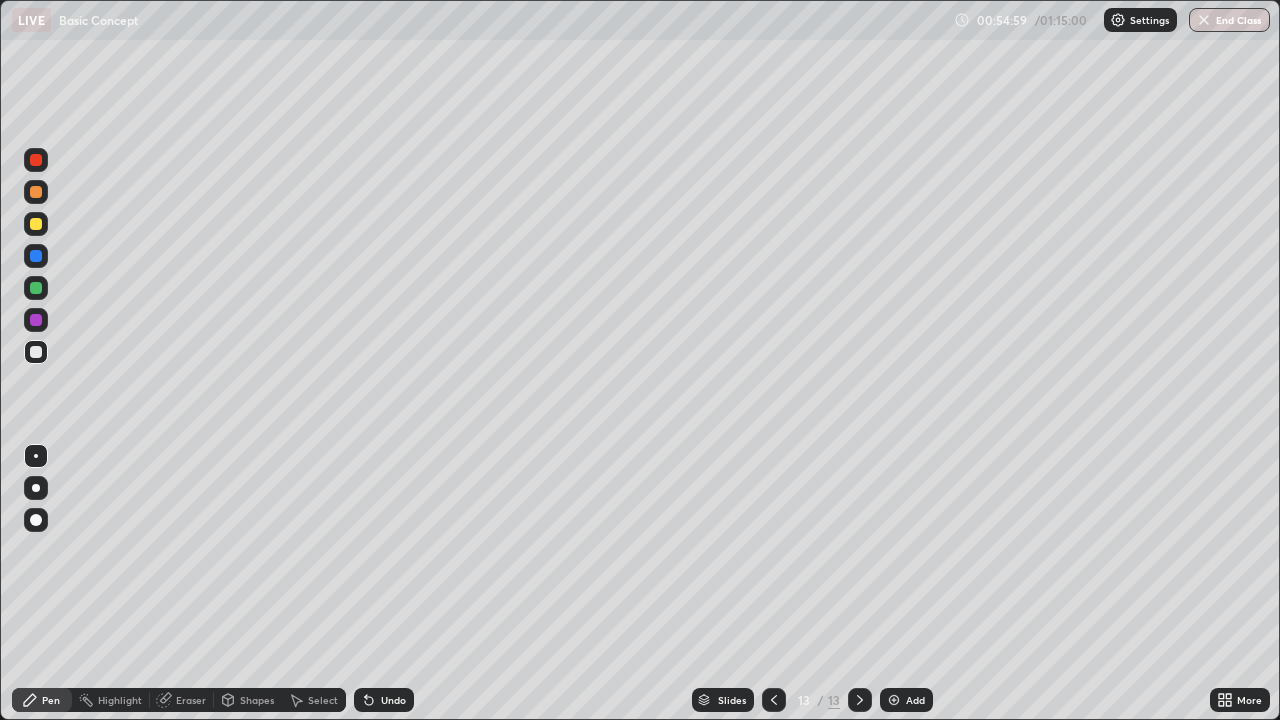 click at bounding box center (36, 256) 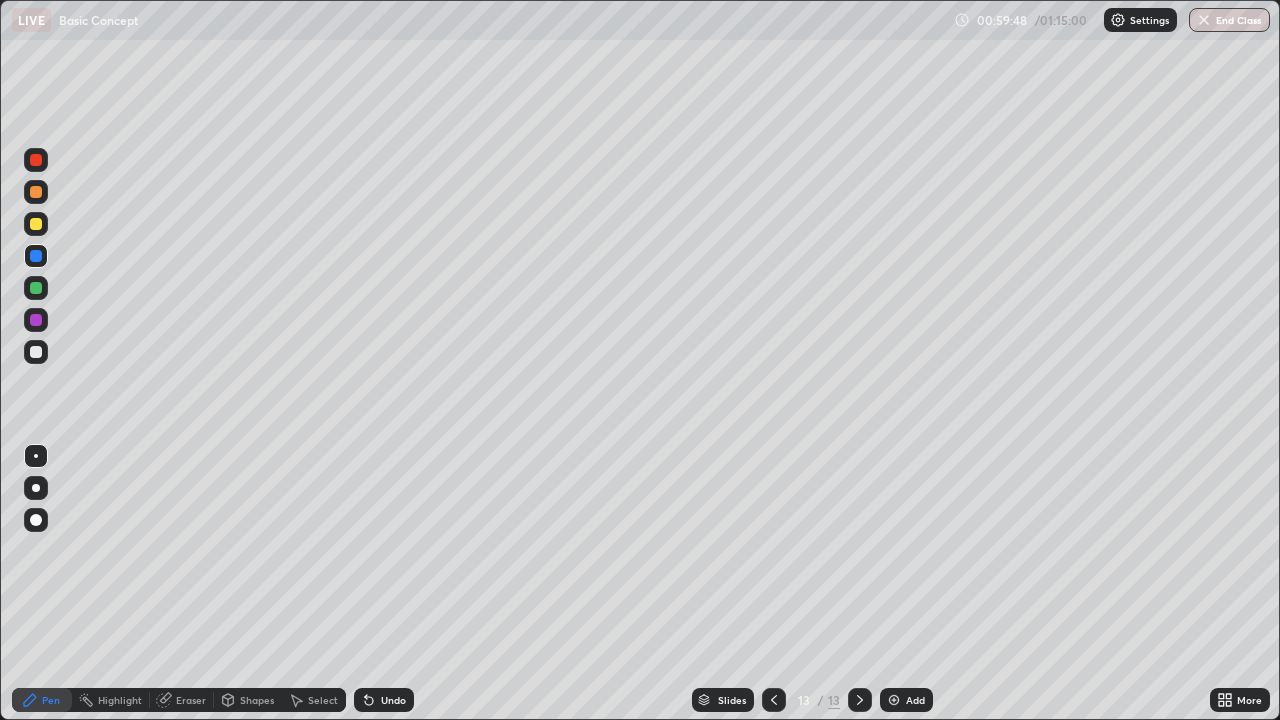 click at bounding box center [894, 700] 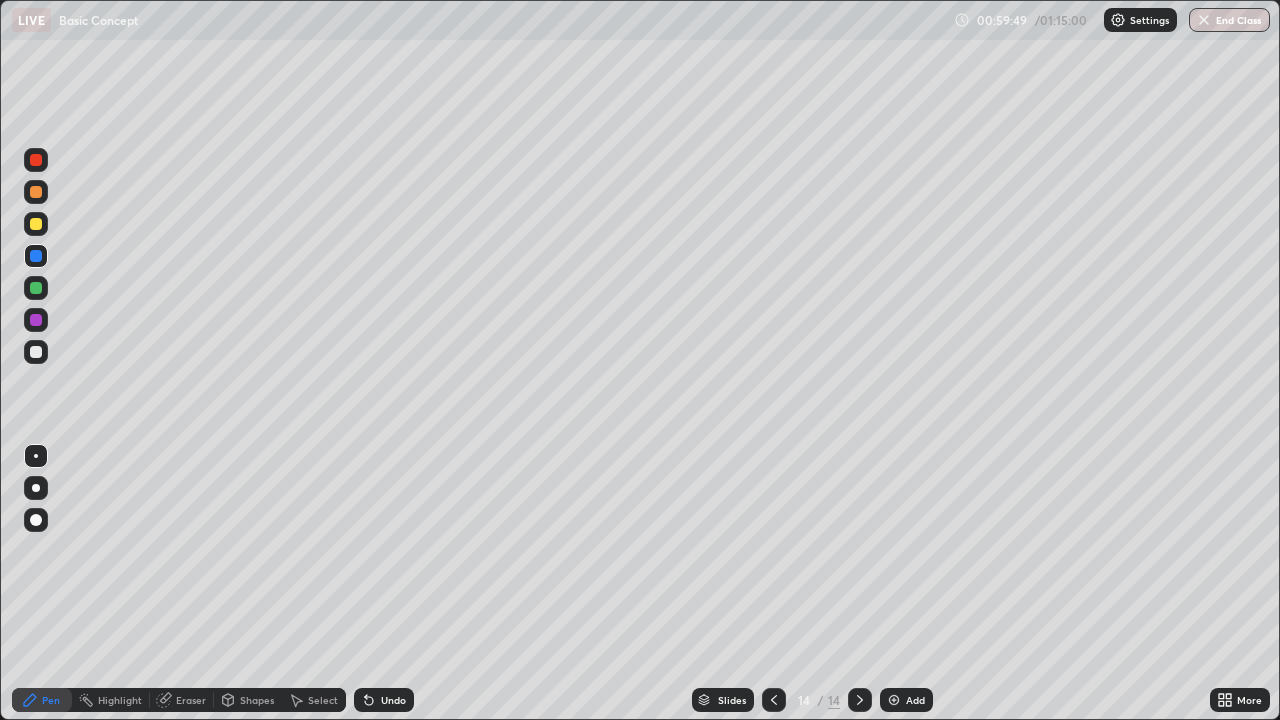 click at bounding box center (36, 224) 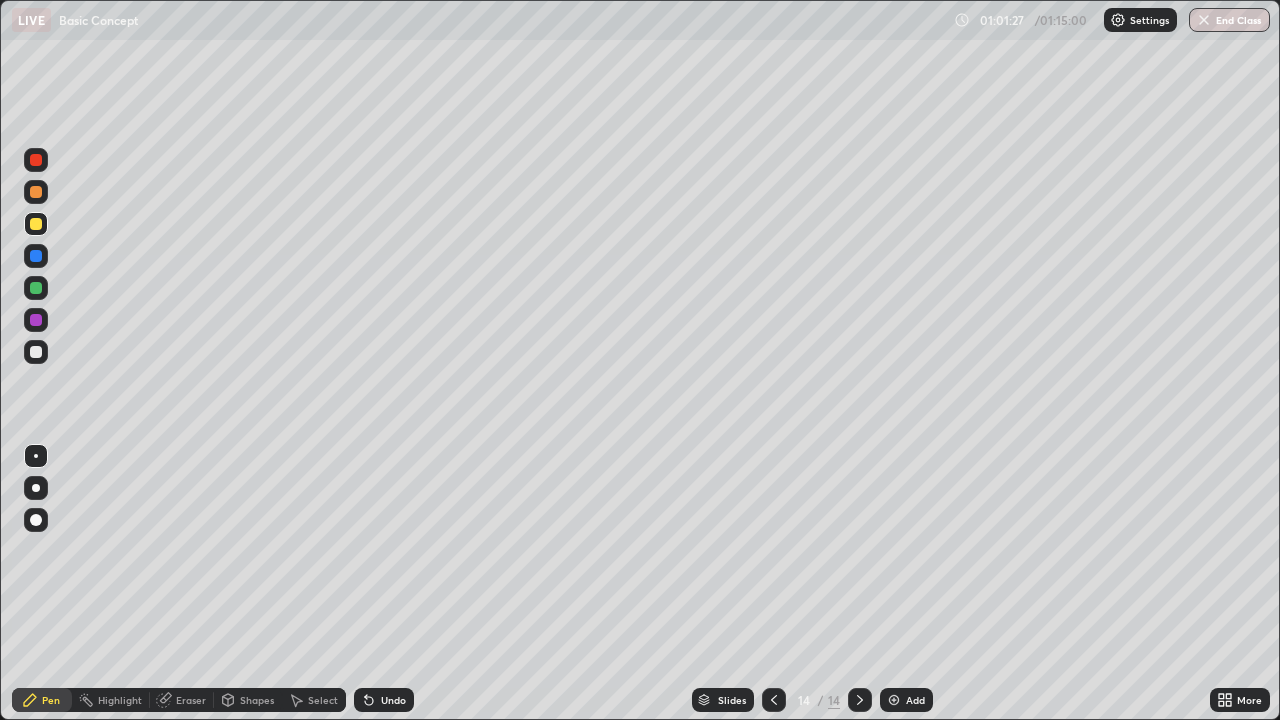 click at bounding box center (774, 700) 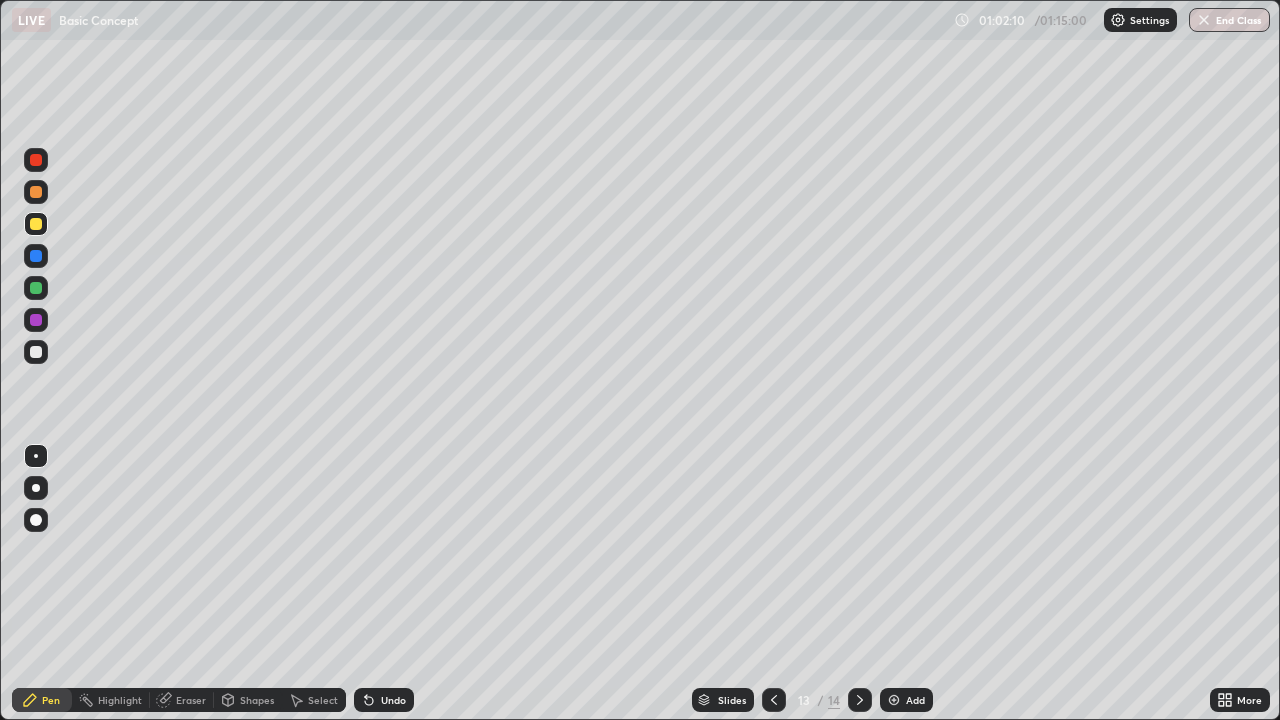 click at bounding box center [860, 700] 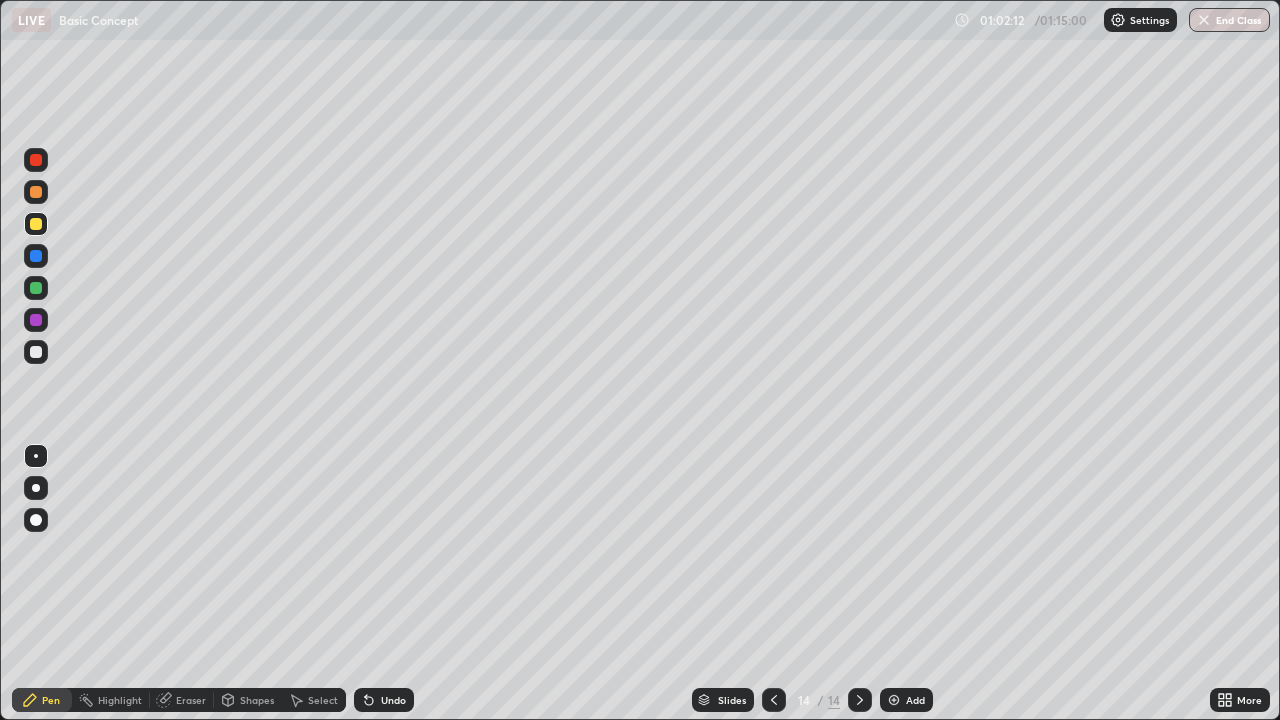 click at bounding box center [36, 224] 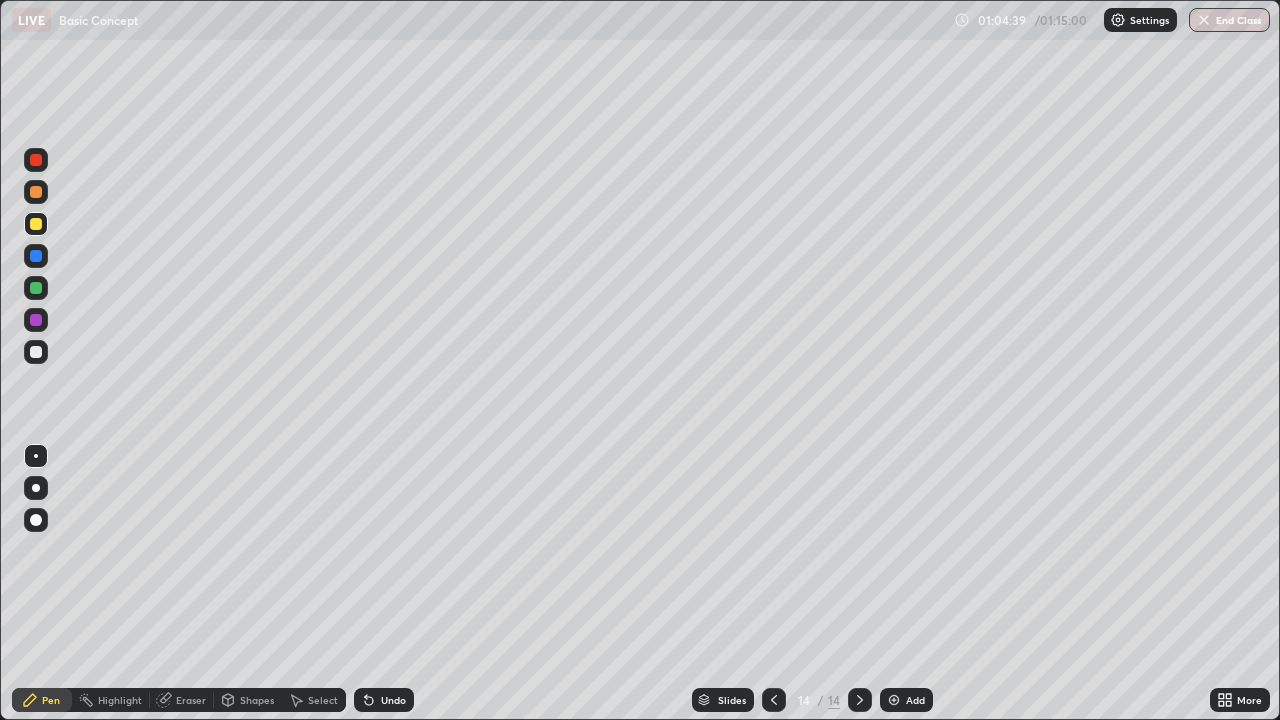 click on "Undo" at bounding box center (384, 700) 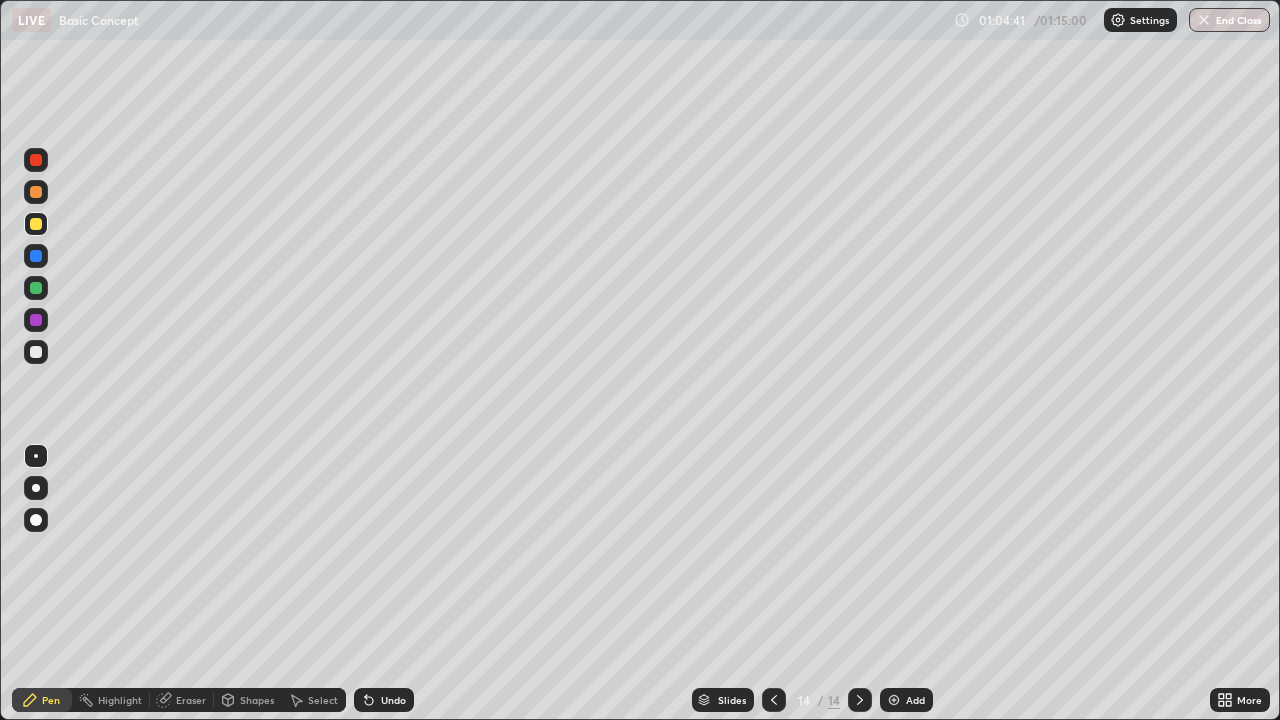 click on "Erase all" at bounding box center (36, 360) 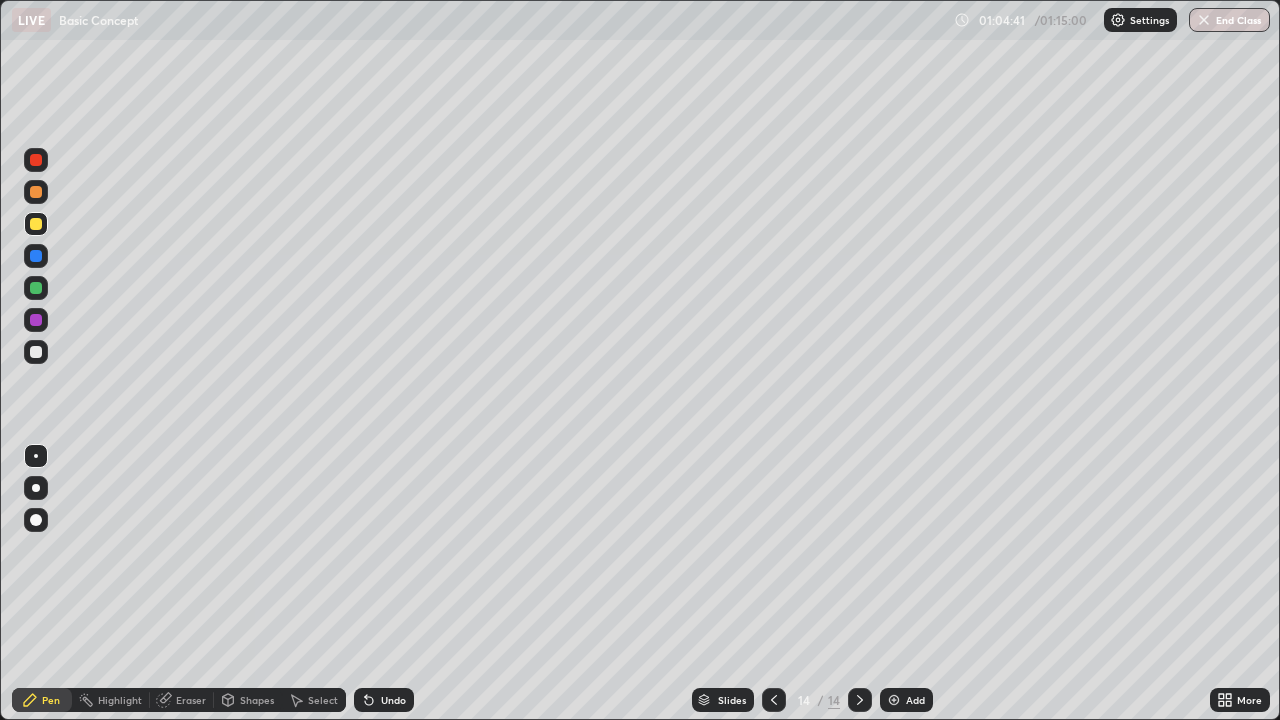 click at bounding box center [36, 352] 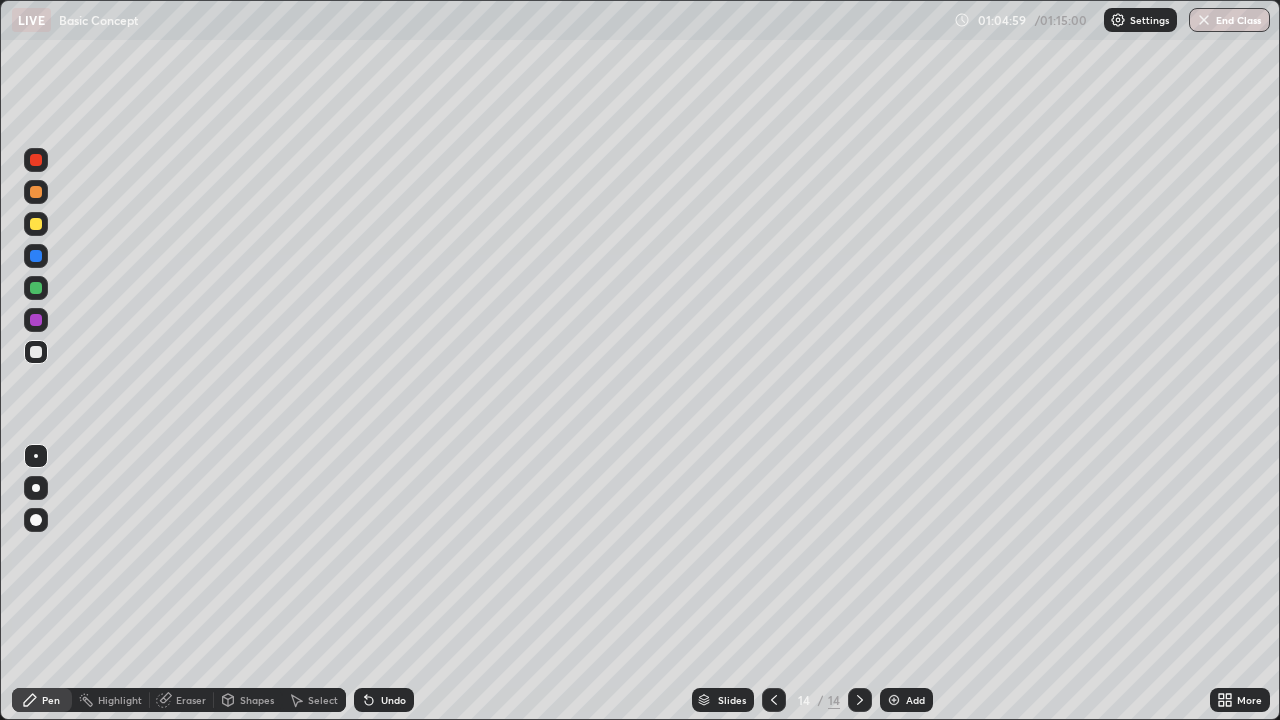 click at bounding box center (36, 192) 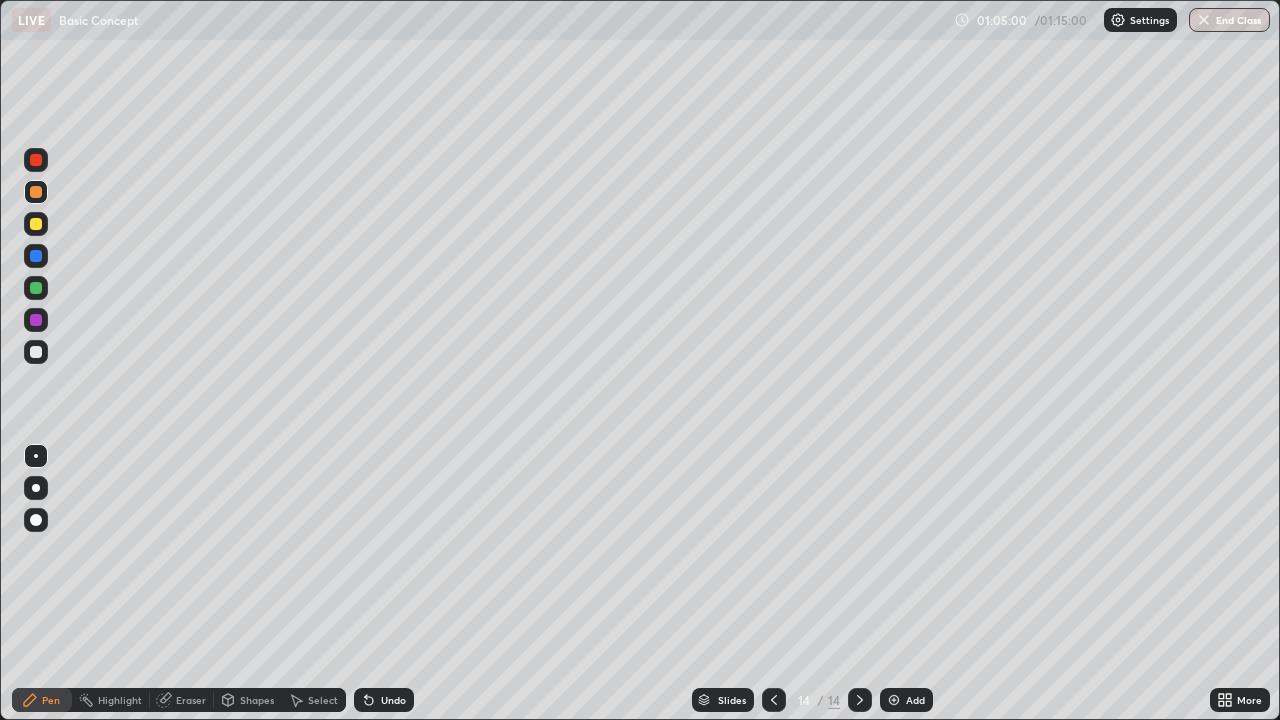click at bounding box center (36, 224) 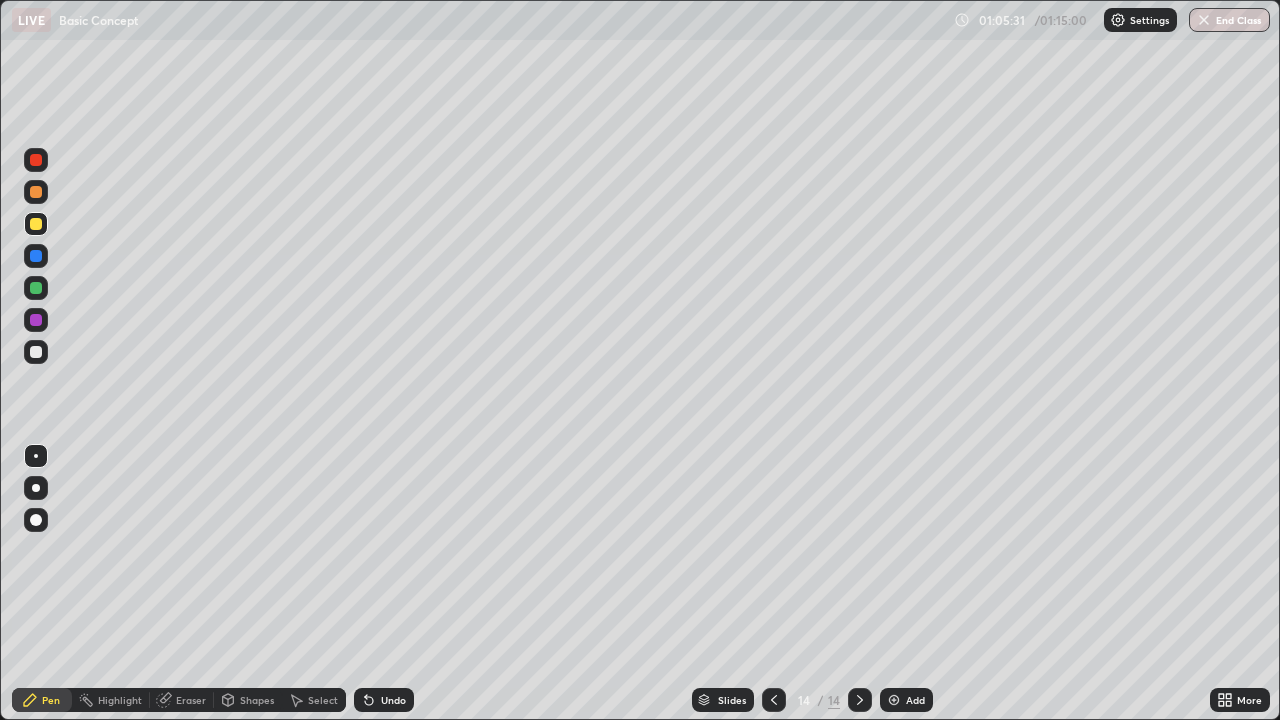 click on "Undo" at bounding box center (384, 700) 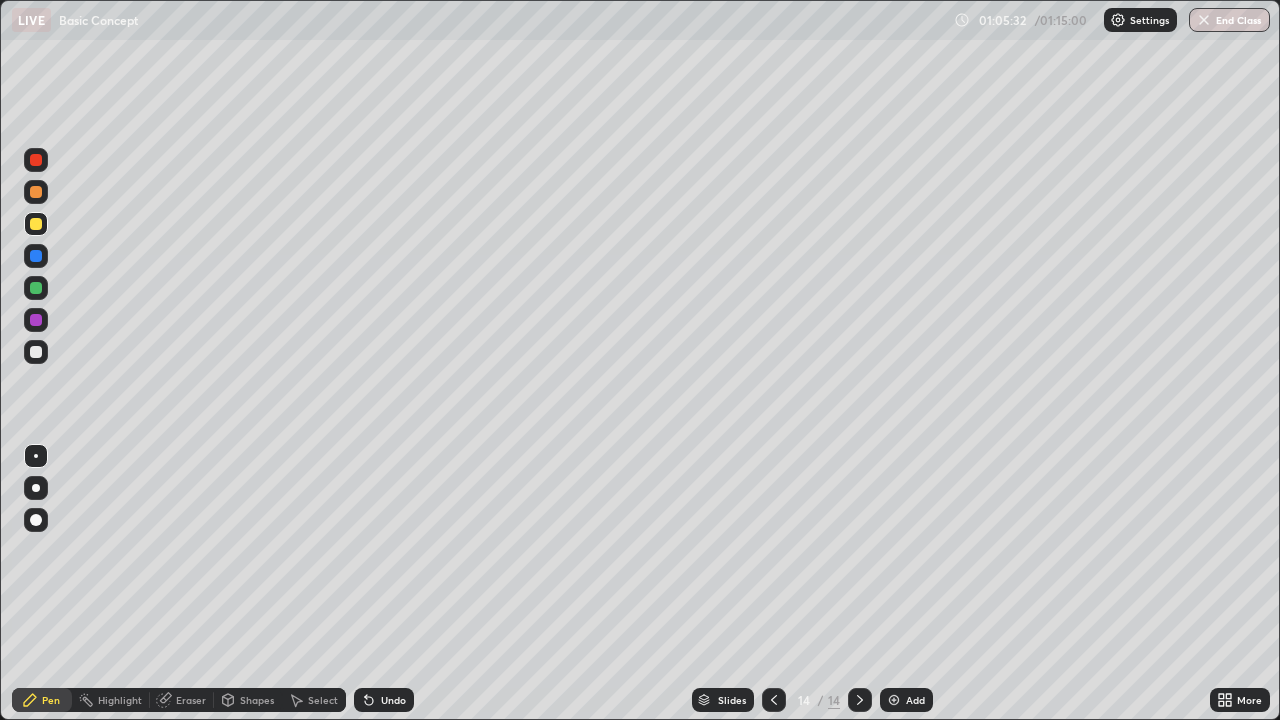 click on "Undo" at bounding box center (384, 700) 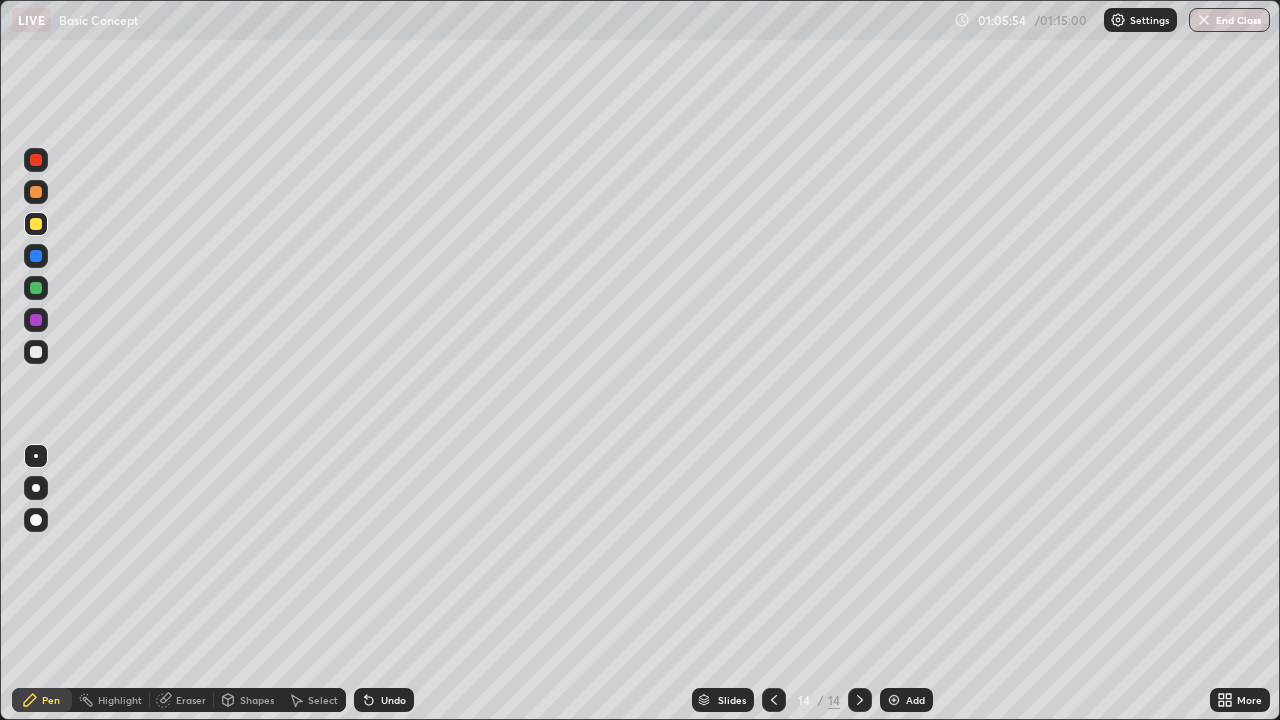 click on "Undo" at bounding box center [384, 700] 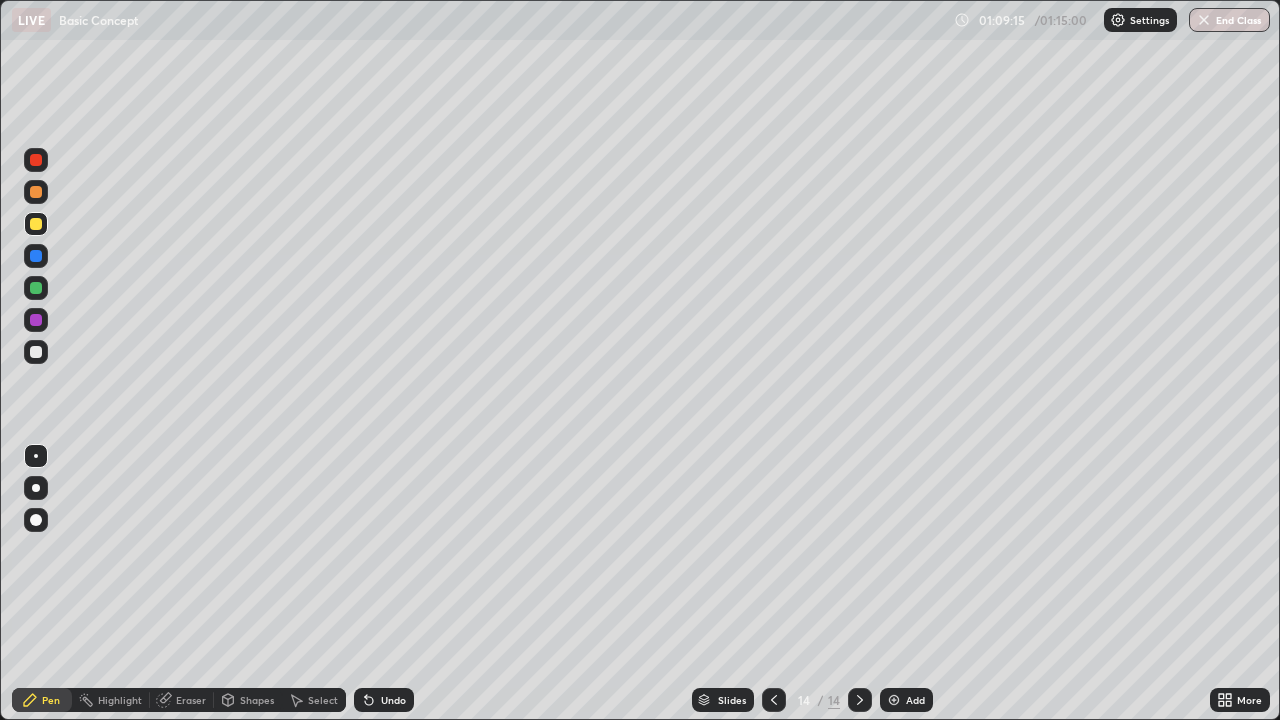 click on "End Class" at bounding box center (1229, 20) 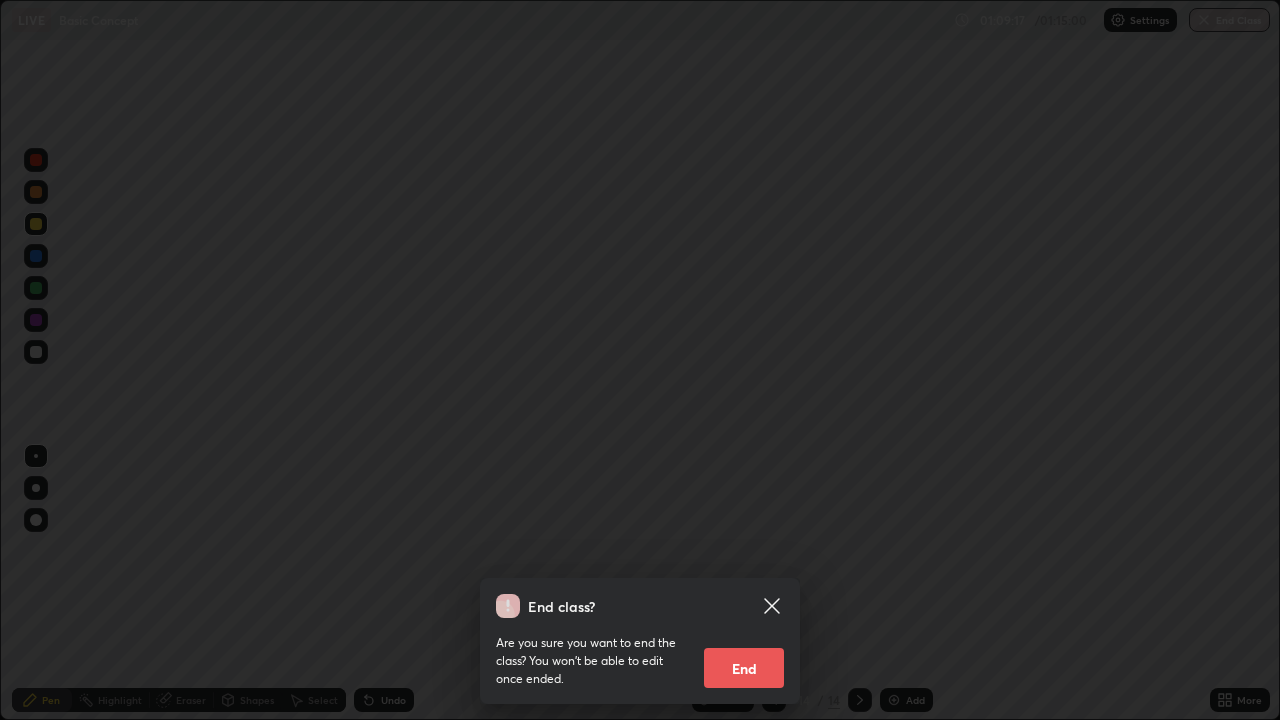 click on "End" at bounding box center (744, 668) 